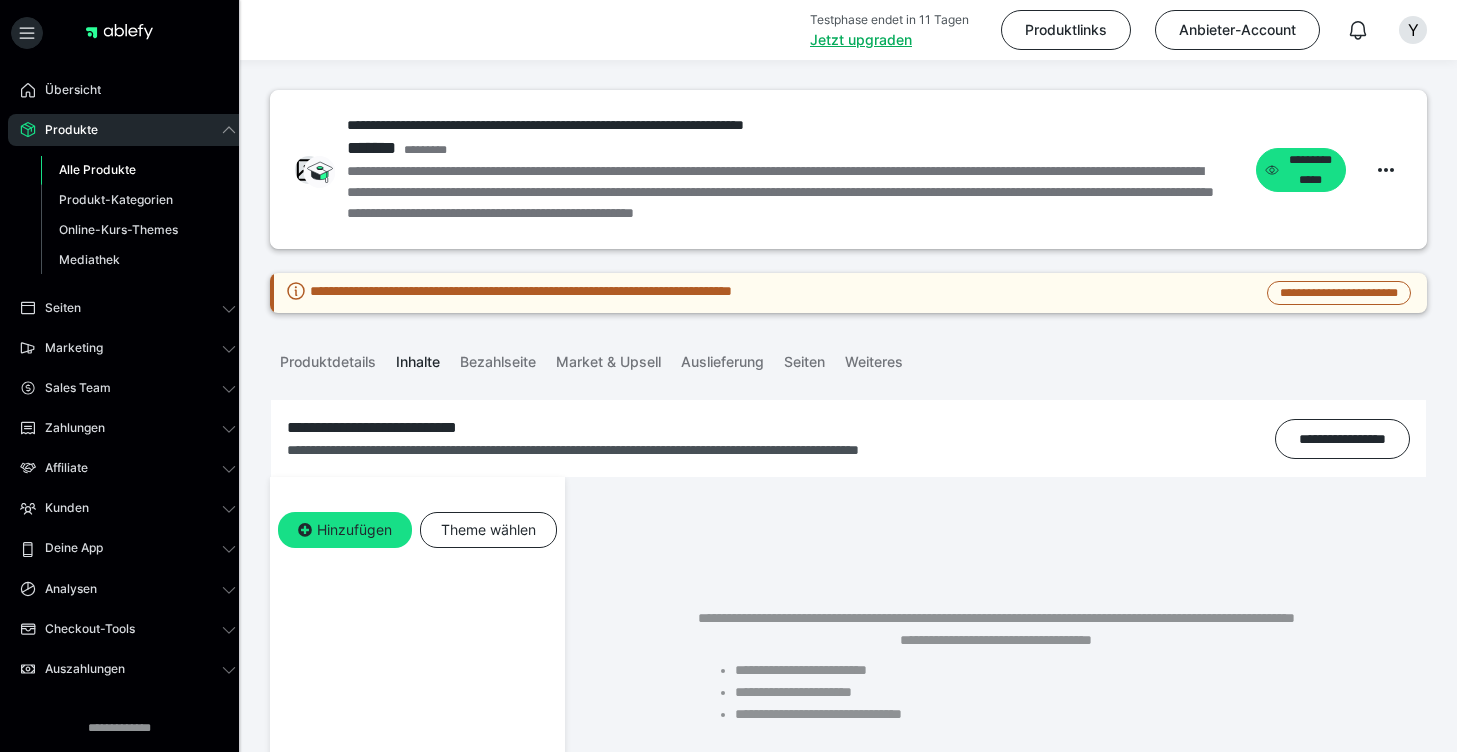 scroll, scrollTop: 0, scrollLeft: 0, axis: both 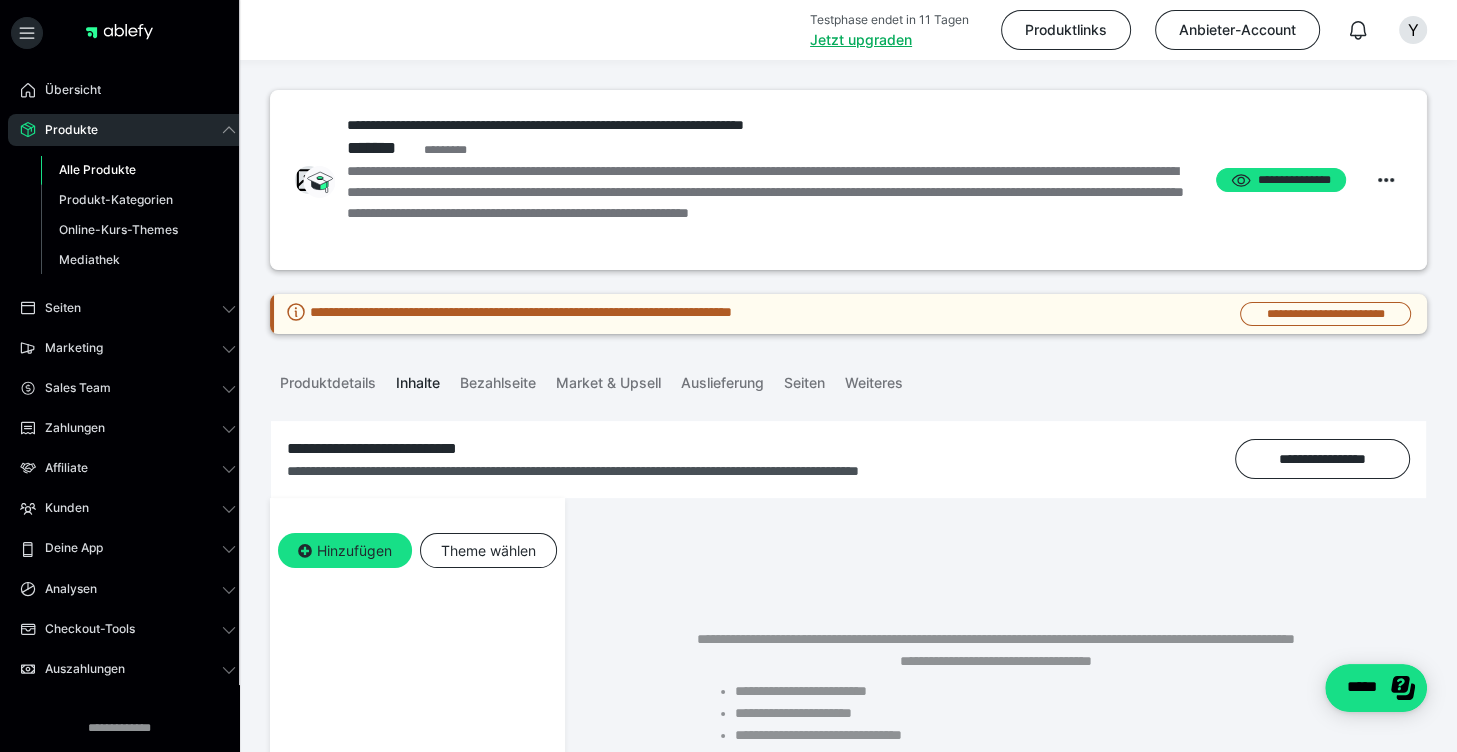 click on "**********" at bounding box center (768, 203) 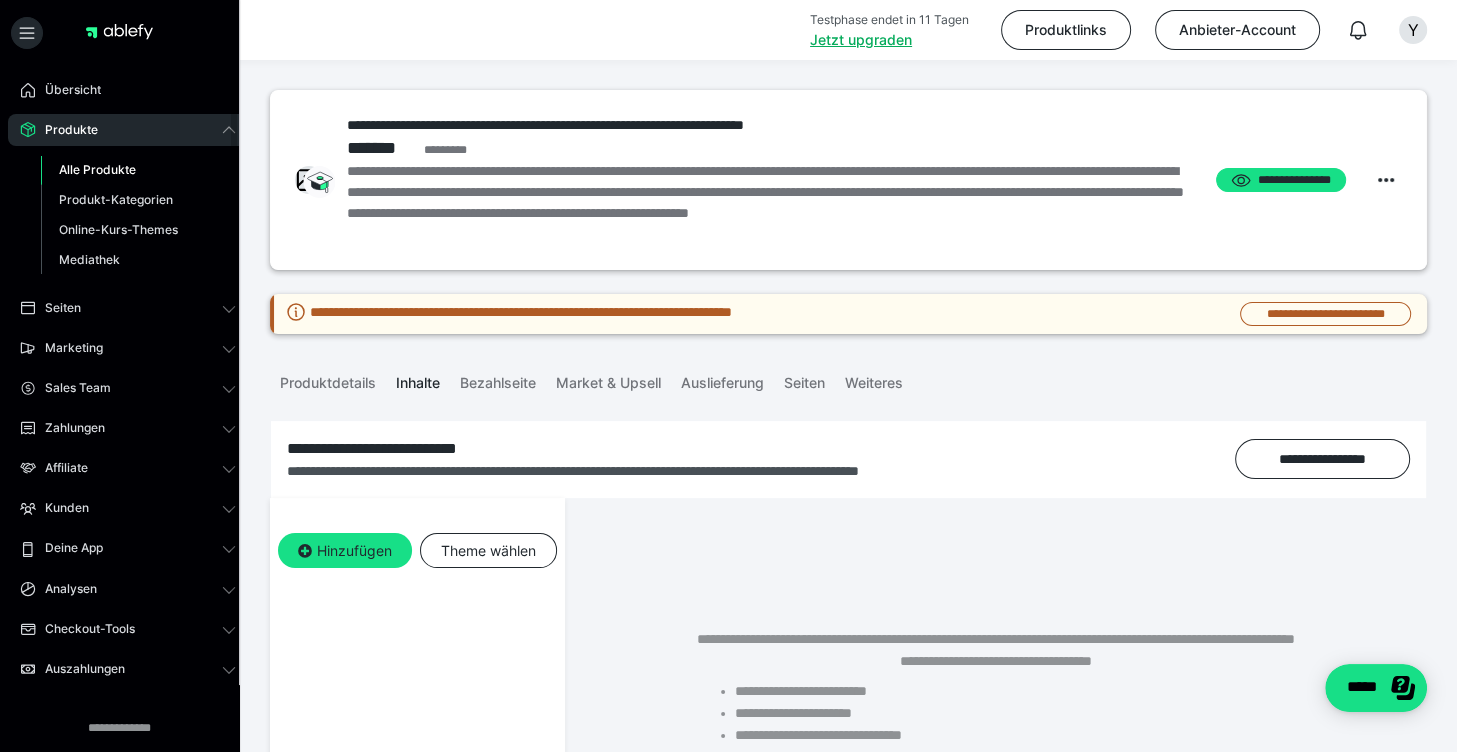 click on "Alle Produkte" at bounding box center [97, 169] 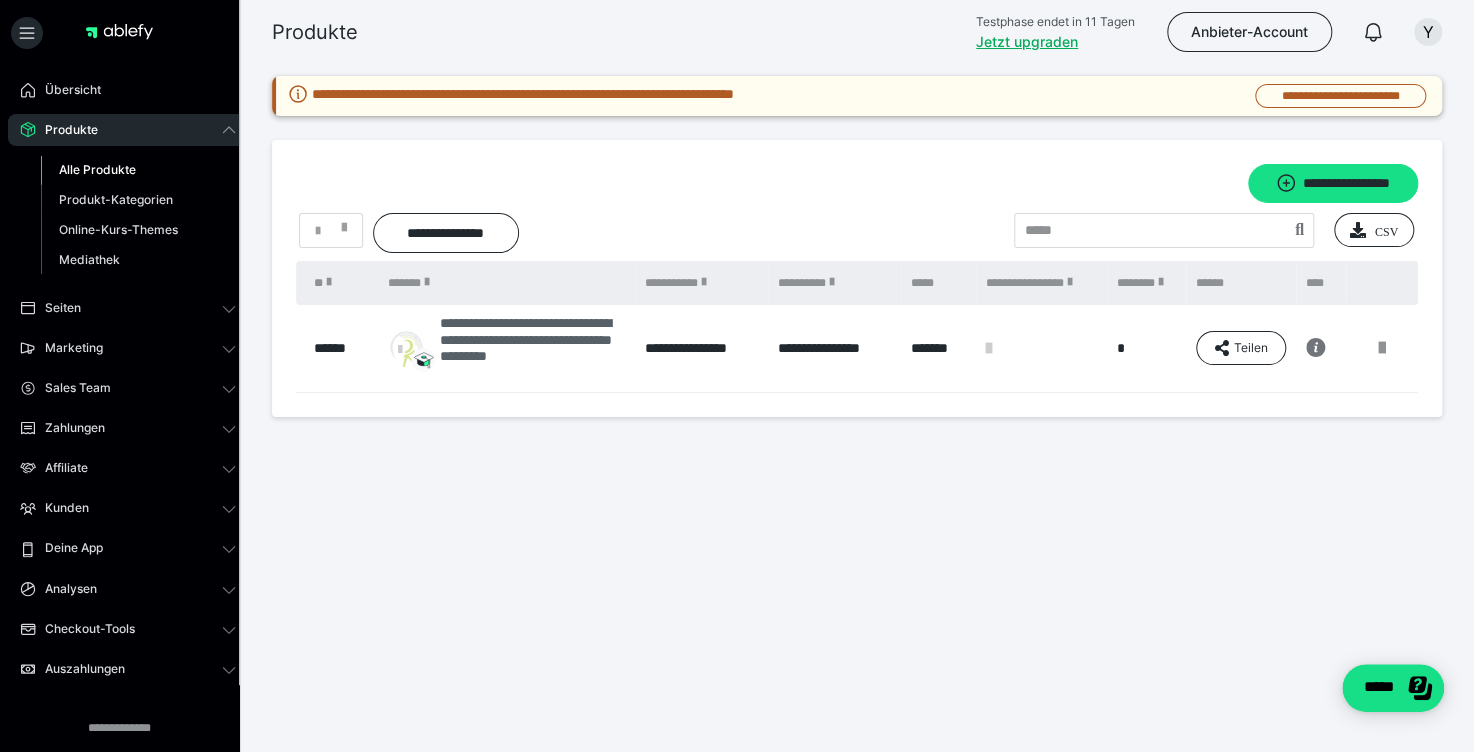 click on "**********" at bounding box center [532, 348] 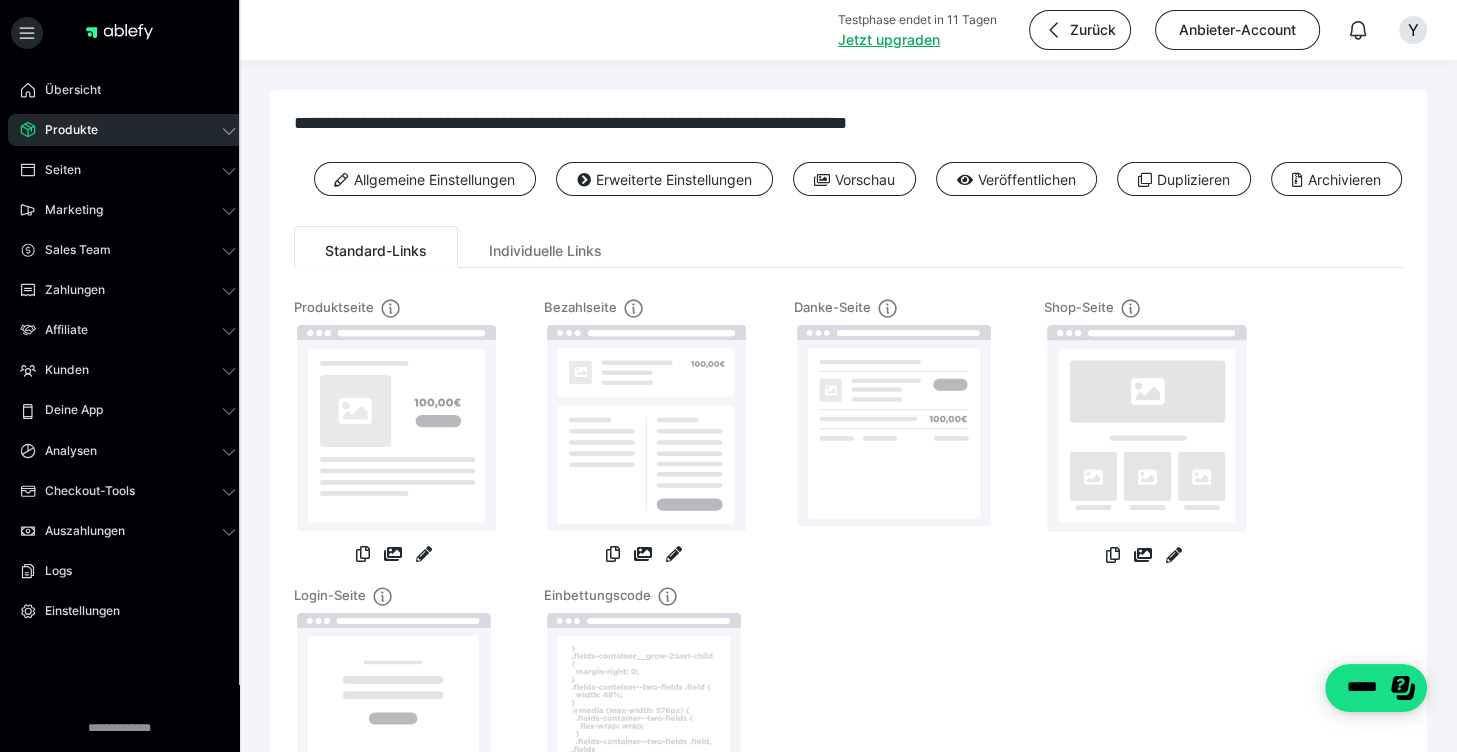 click on "Allgemeine Einstellungen Erweiterte Einstellungen Vorschau Veröffentlichen Duplizieren Archivieren" at bounding box center (848, 186) 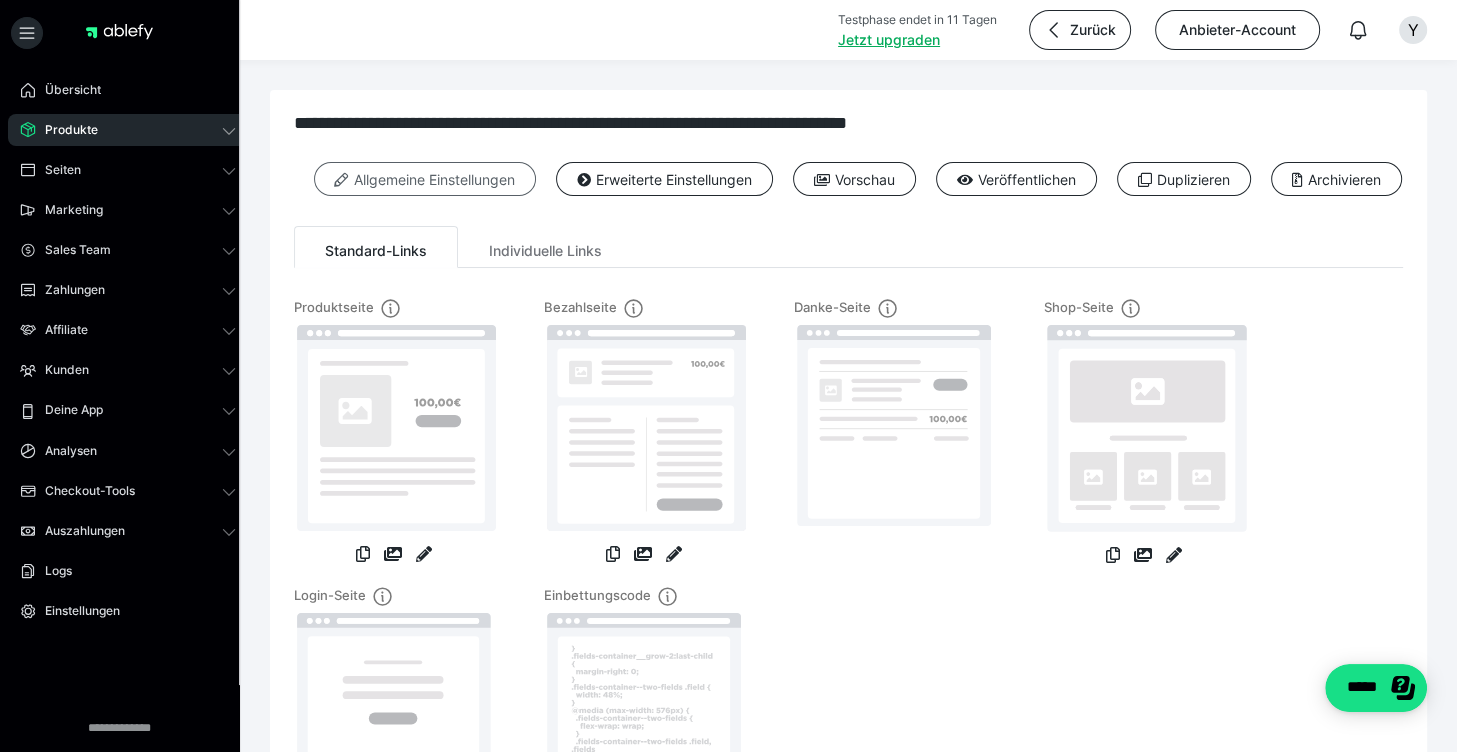 click on "Allgemeine Einstellungen" at bounding box center [425, 179] 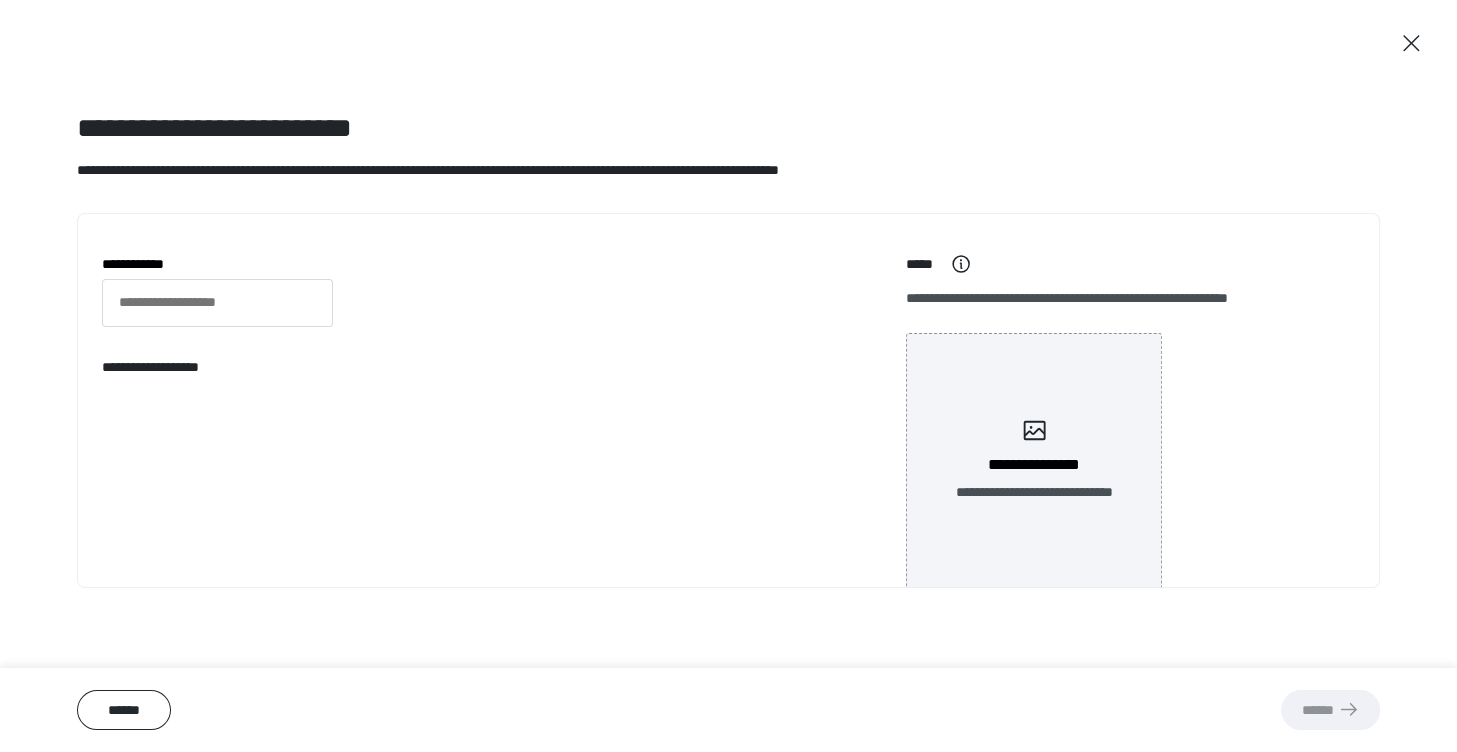 type on "**********" 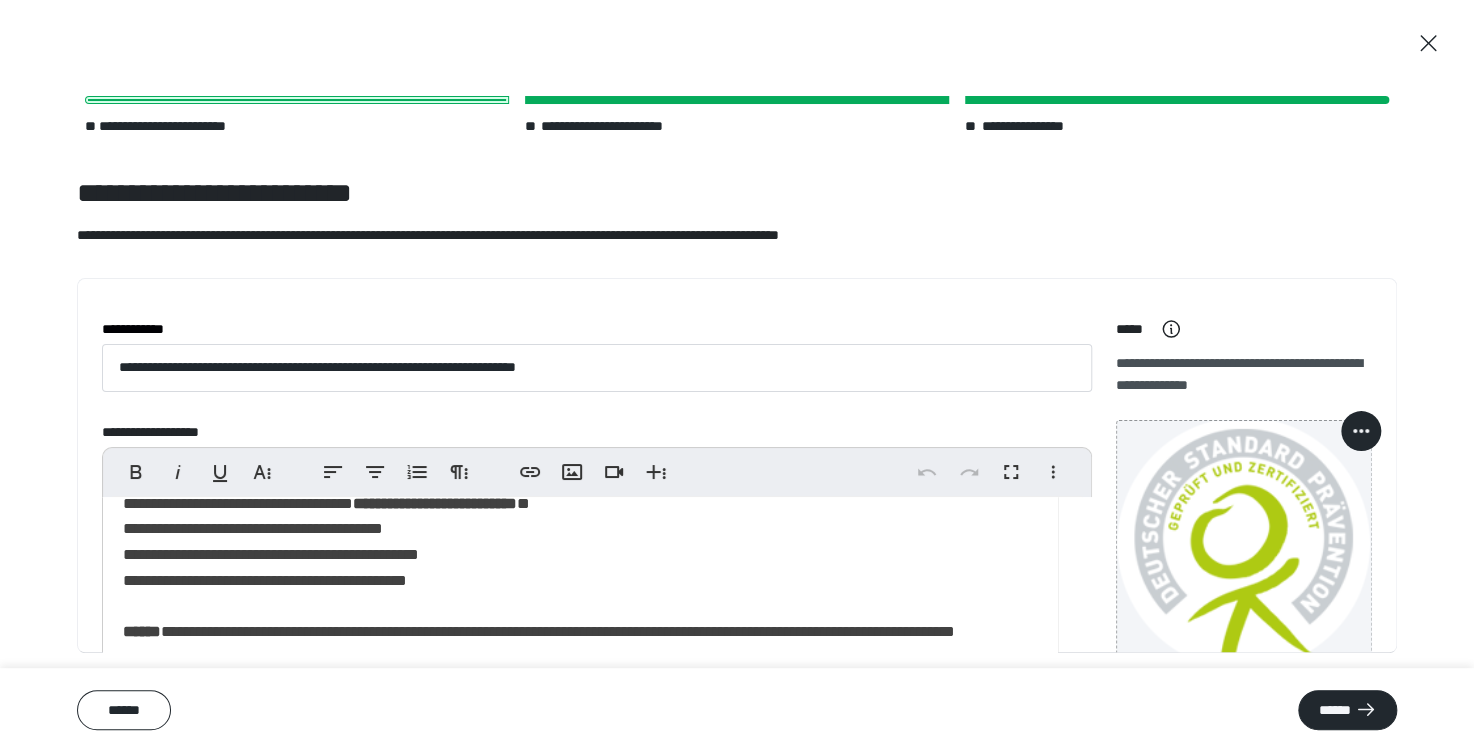 scroll, scrollTop: 767, scrollLeft: 0, axis: vertical 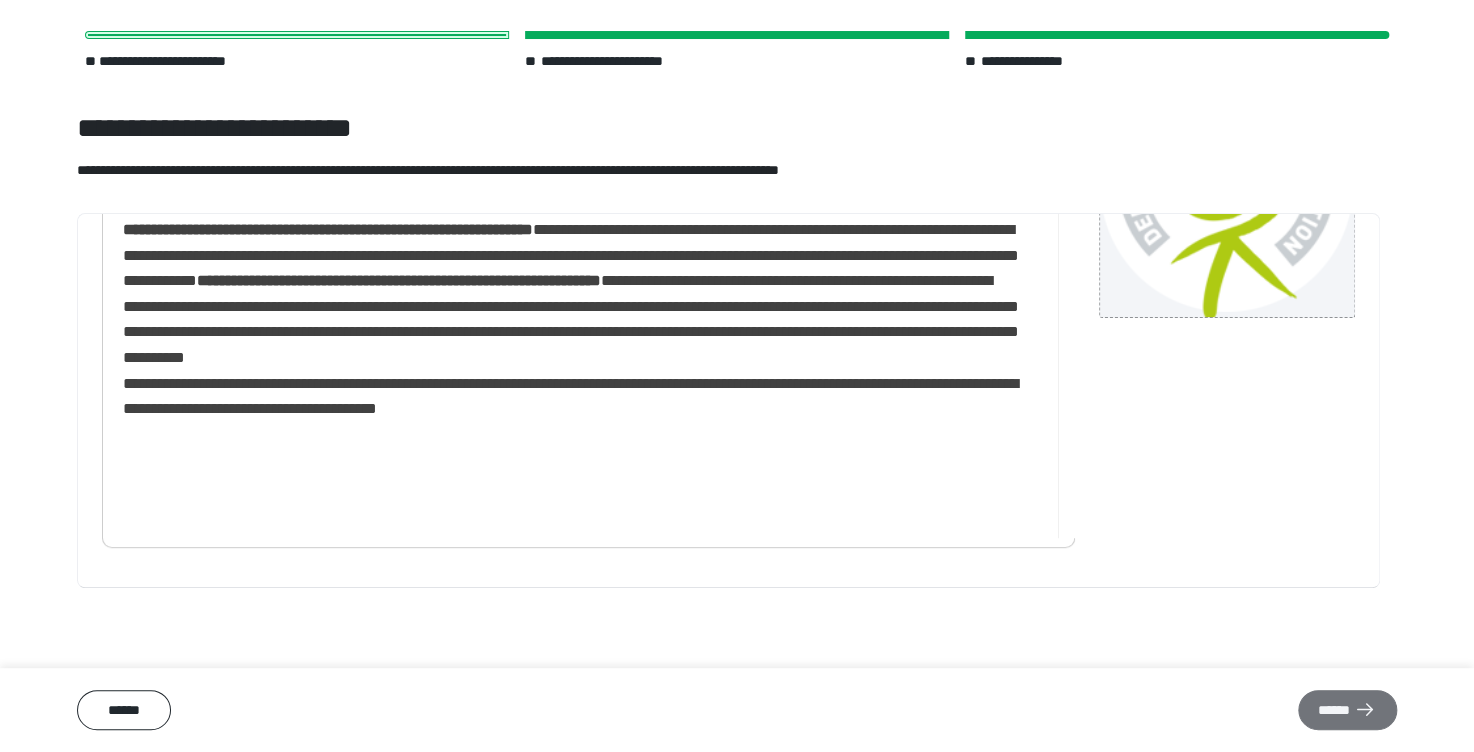 click on "******" at bounding box center (1347, 710) 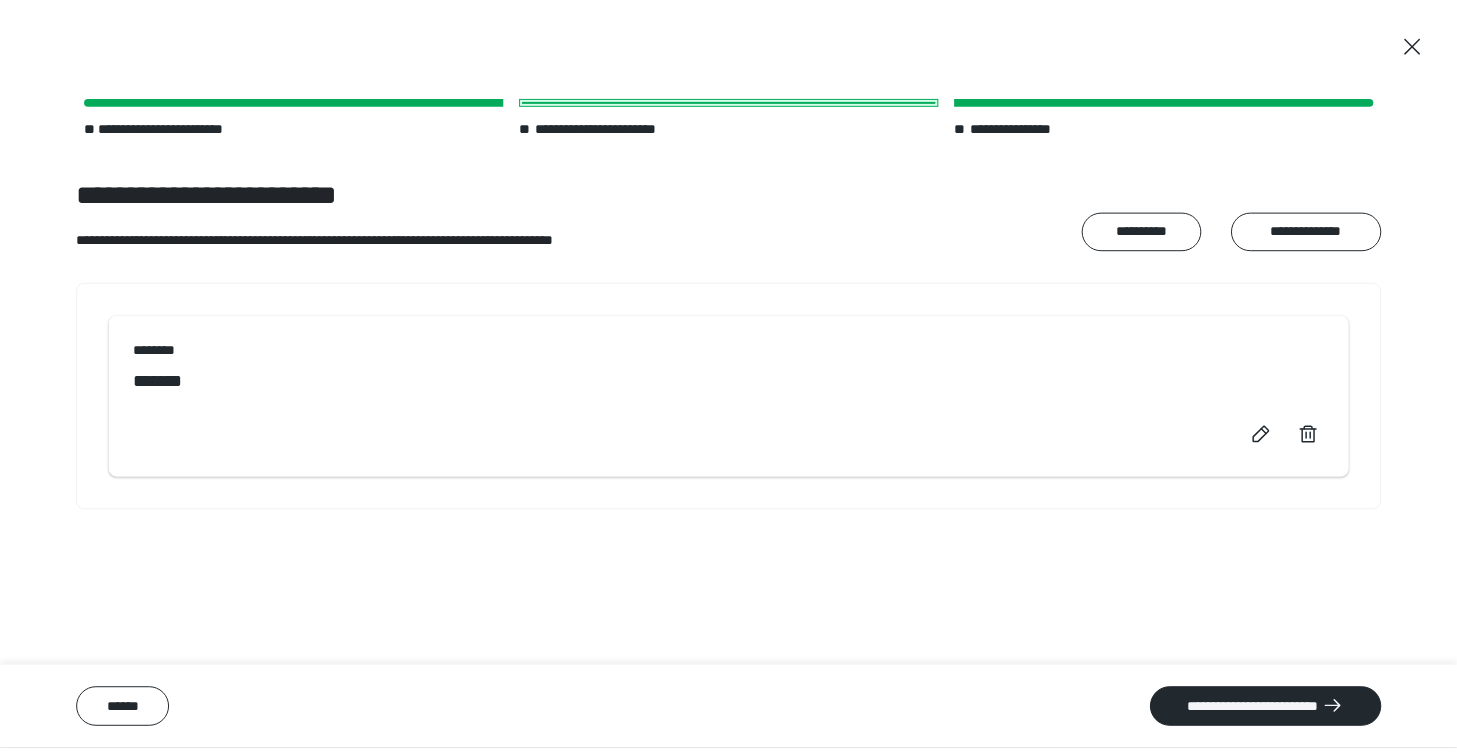 scroll, scrollTop: 0, scrollLeft: 0, axis: both 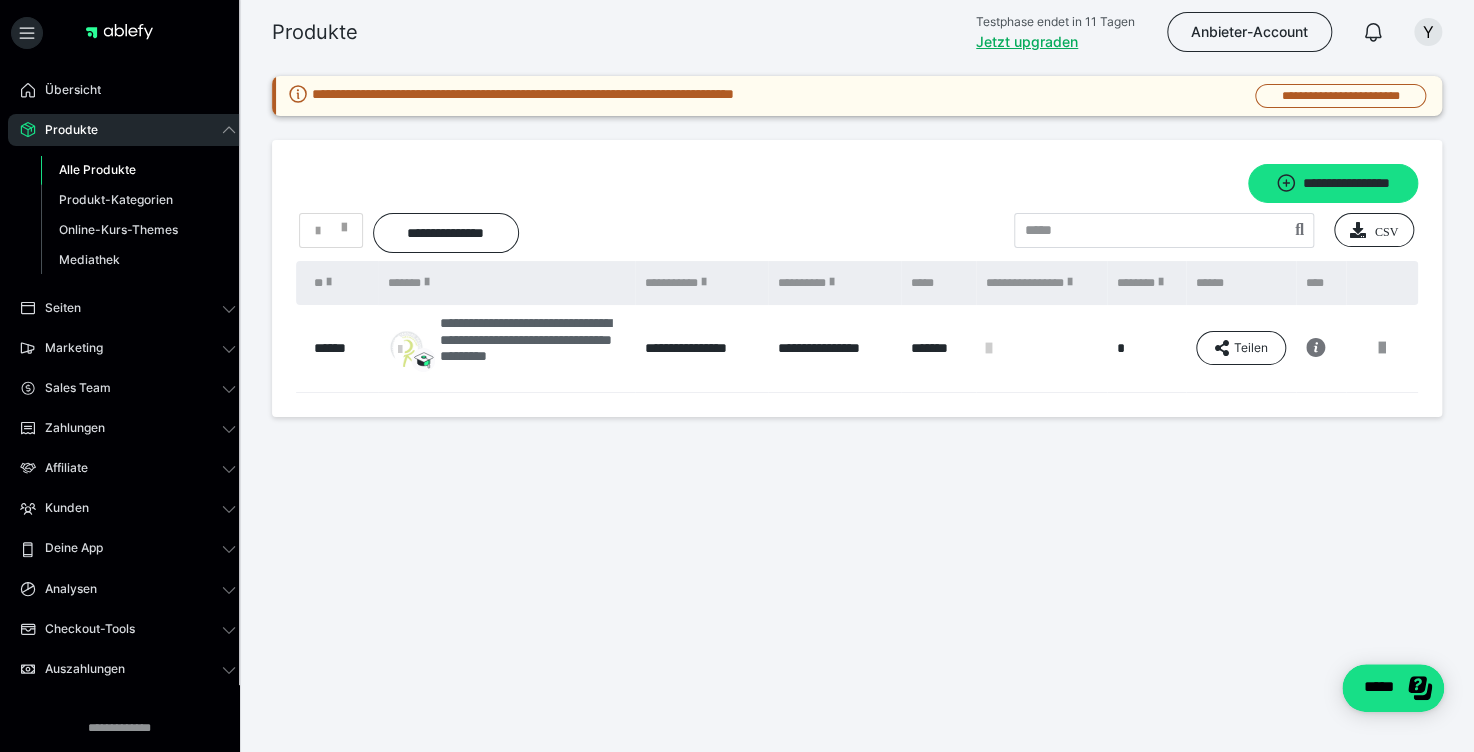 click on "**********" at bounding box center (532, 348) 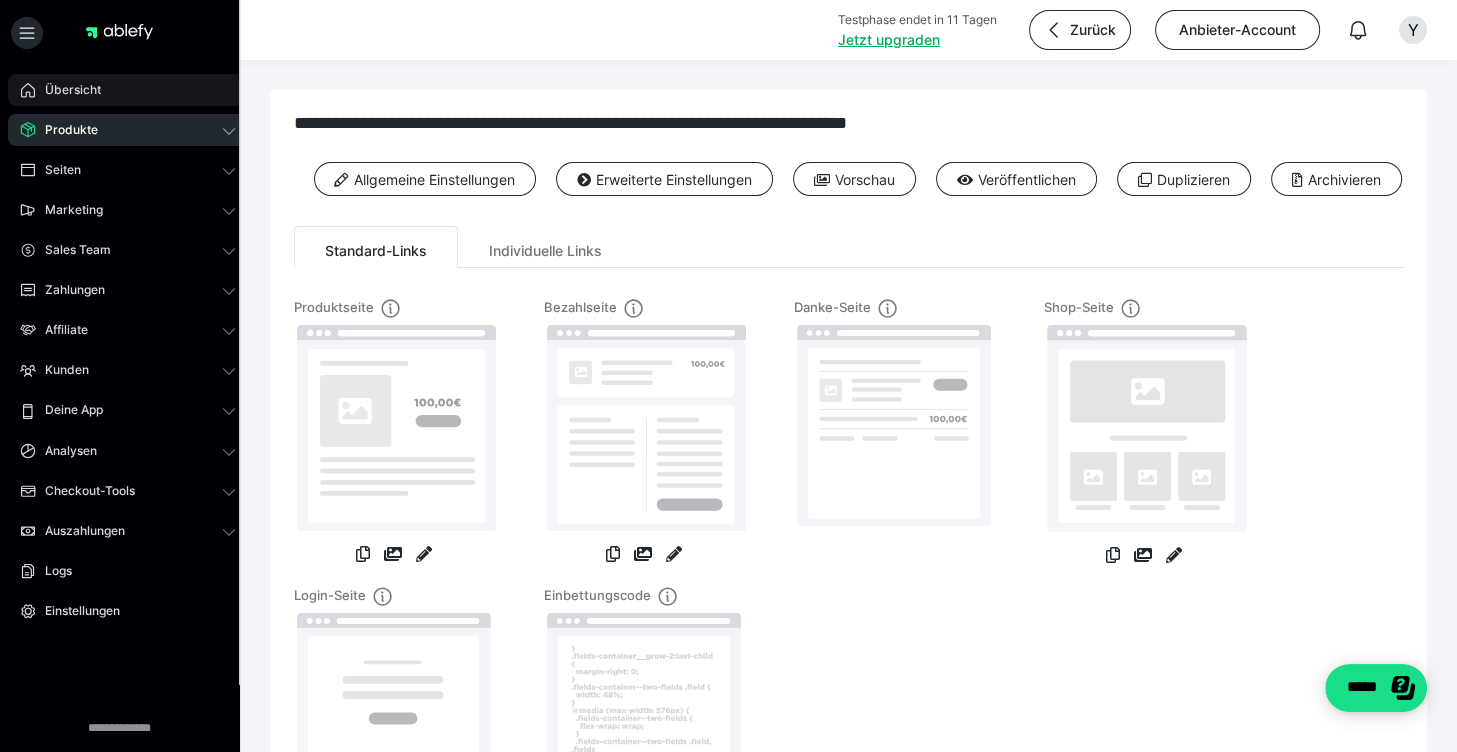 click on "Übersicht" at bounding box center (66, 90) 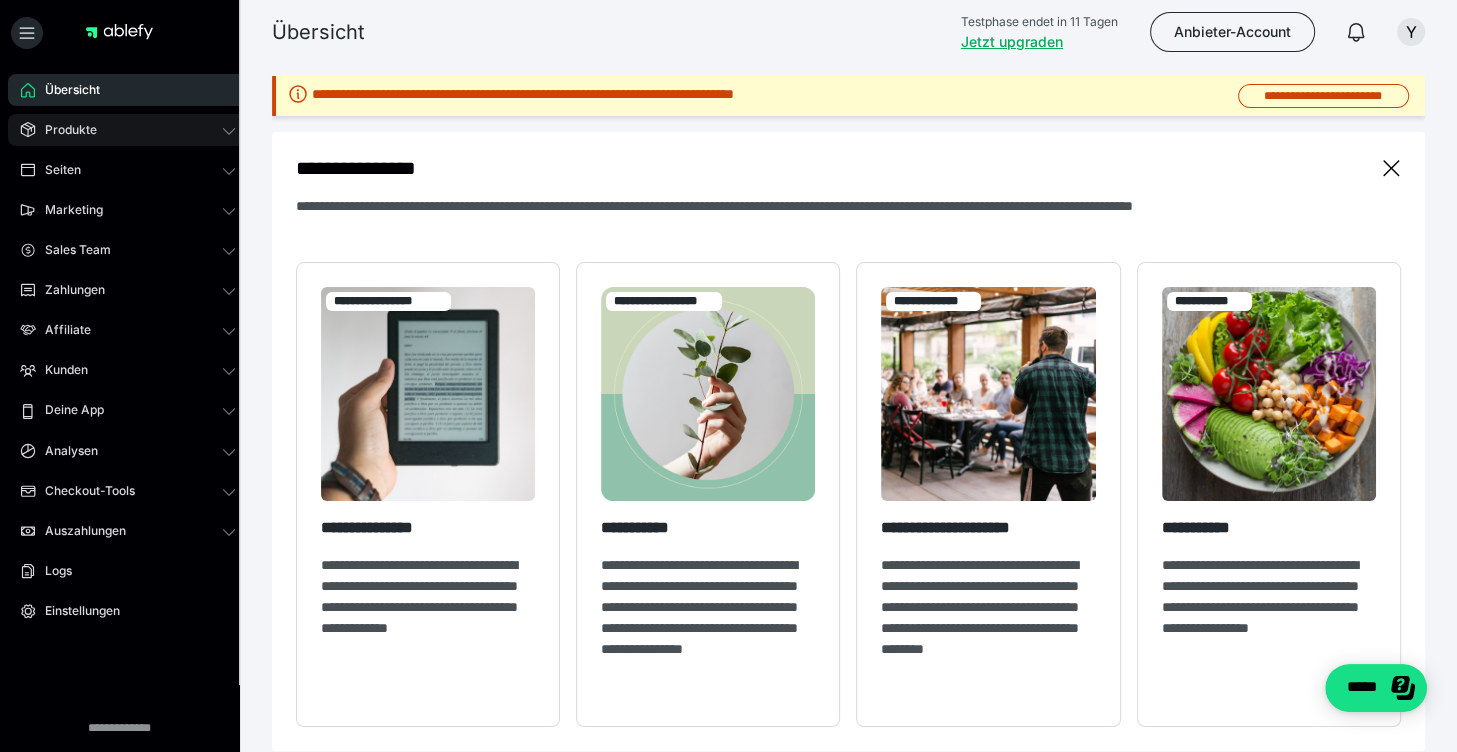 click on "Produkte" at bounding box center (64, 130) 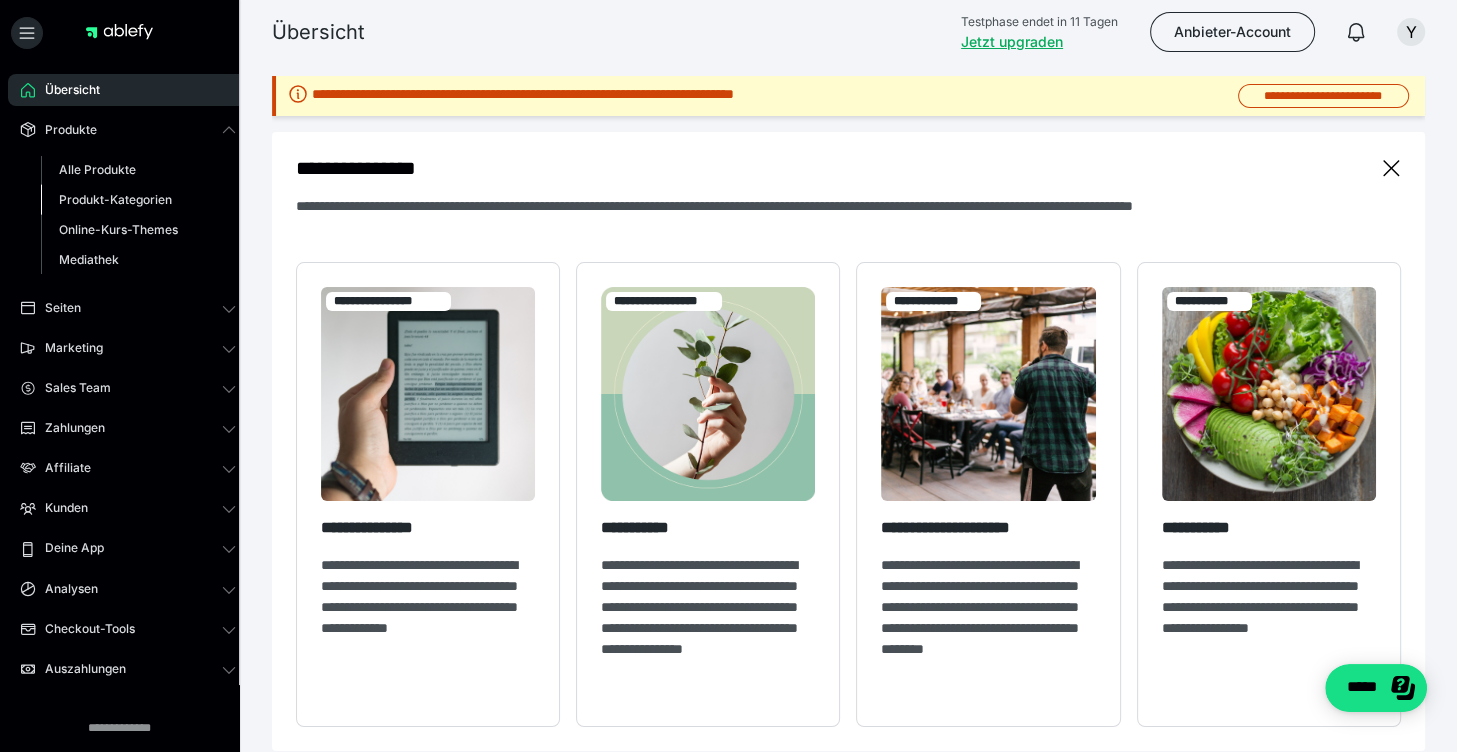 click on "Produkt-Kategorien" at bounding box center [115, 199] 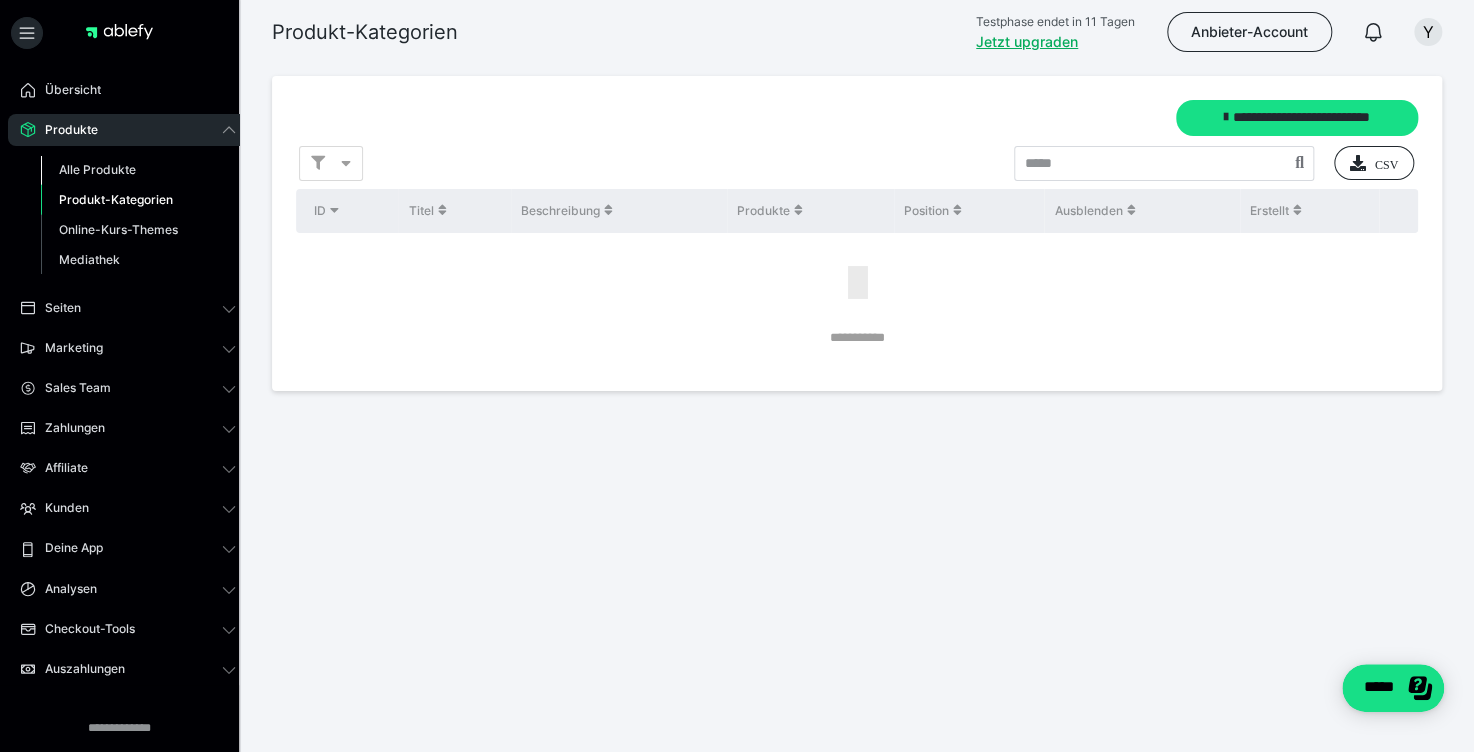 click on "Alle Produkte" at bounding box center (97, 169) 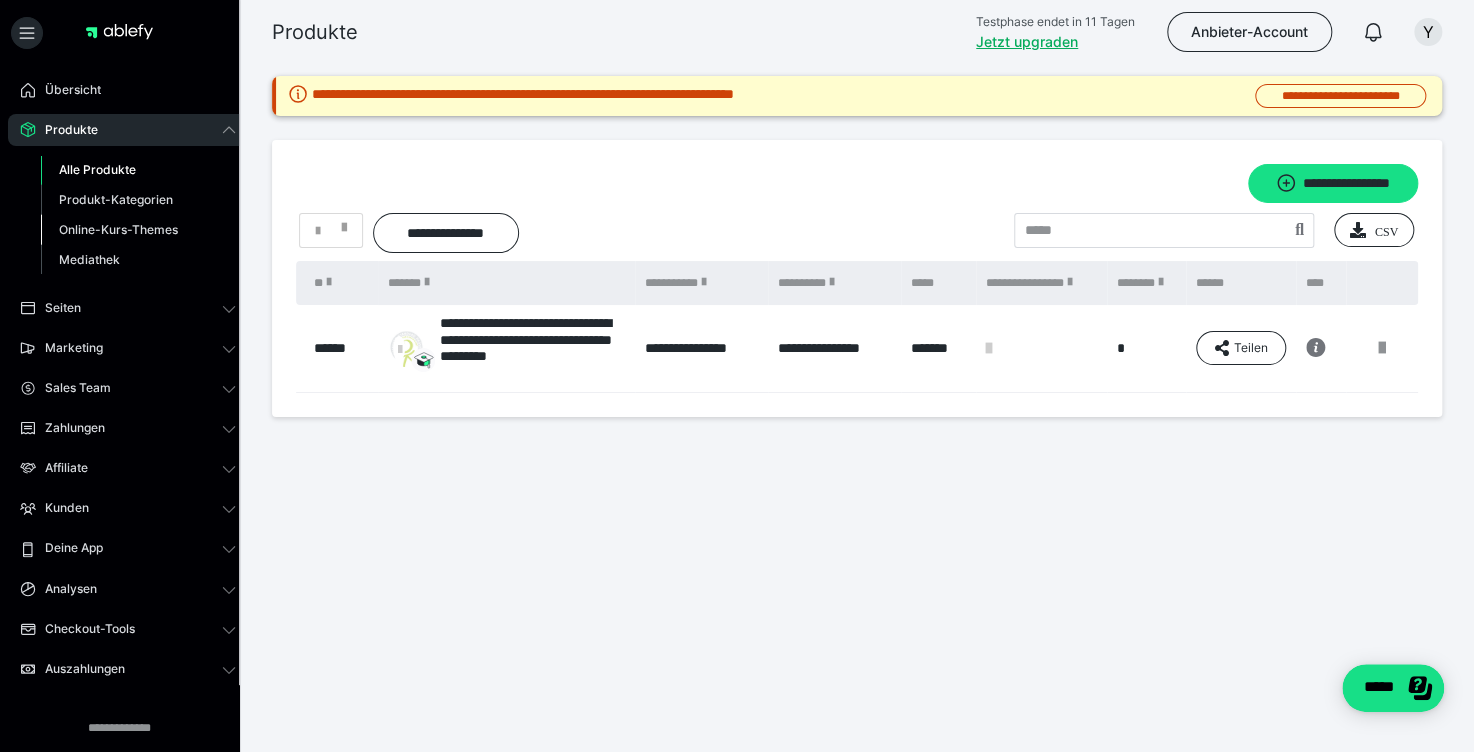 click on "Online-Kurs-Themes" at bounding box center [118, 229] 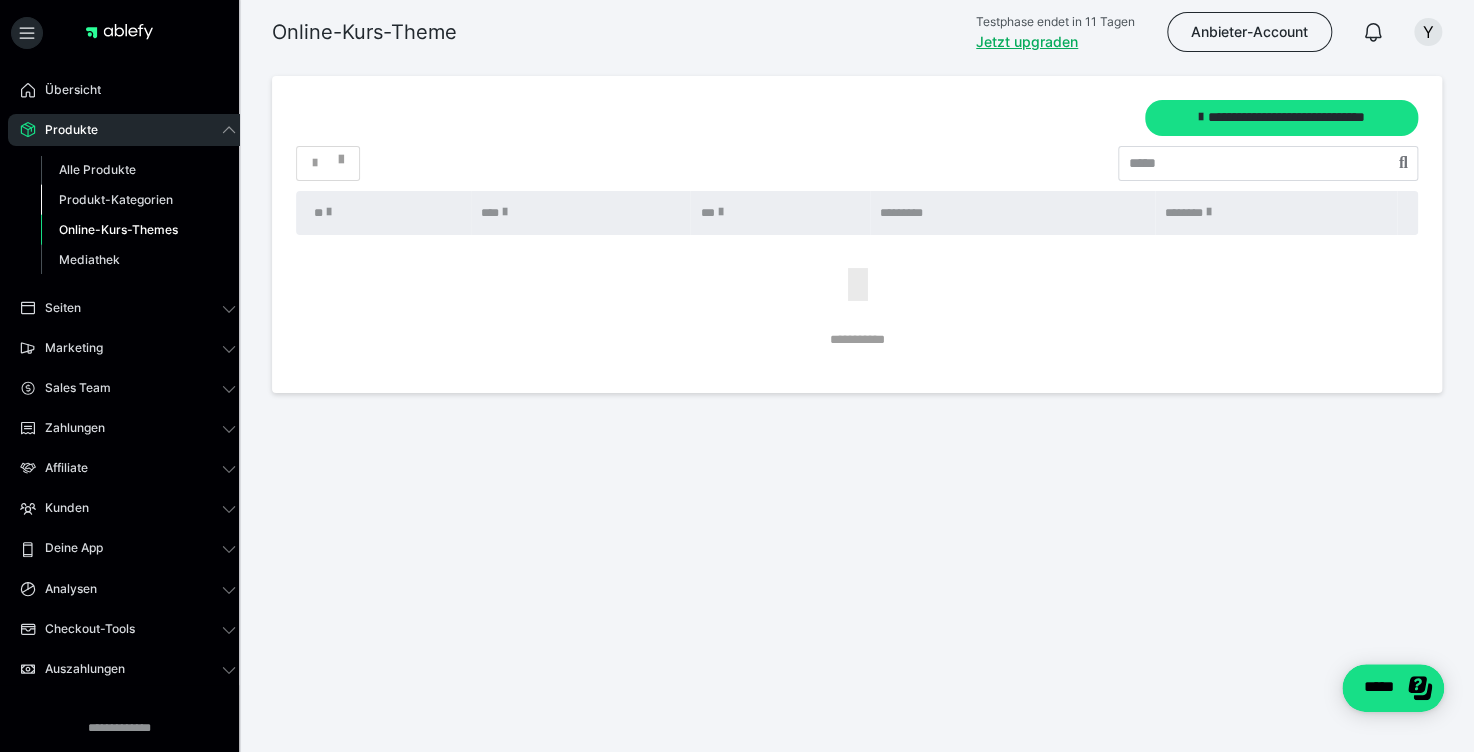 click on "Produkt-Kategorien" at bounding box center [116, 199] 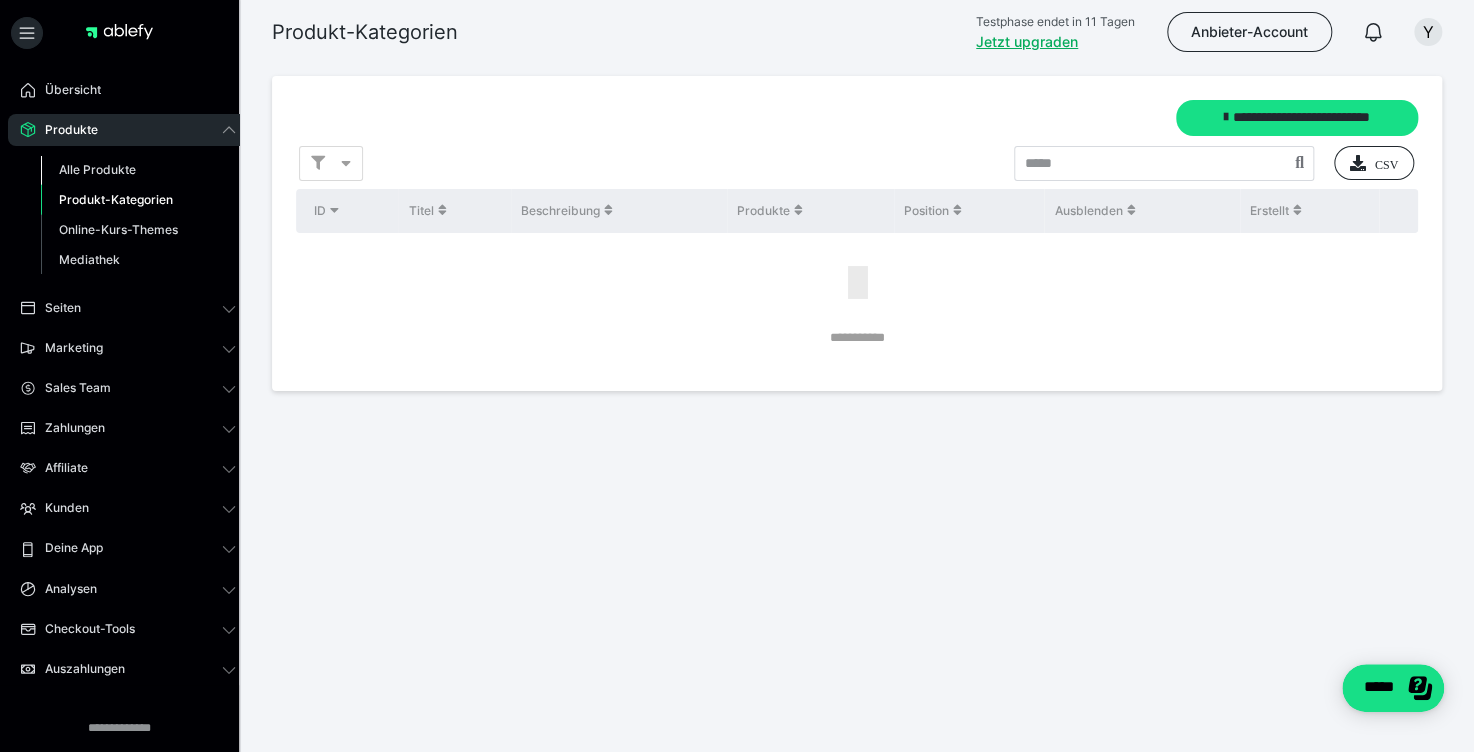 click on "Alle Produkte" at bounding box center [138, 170] 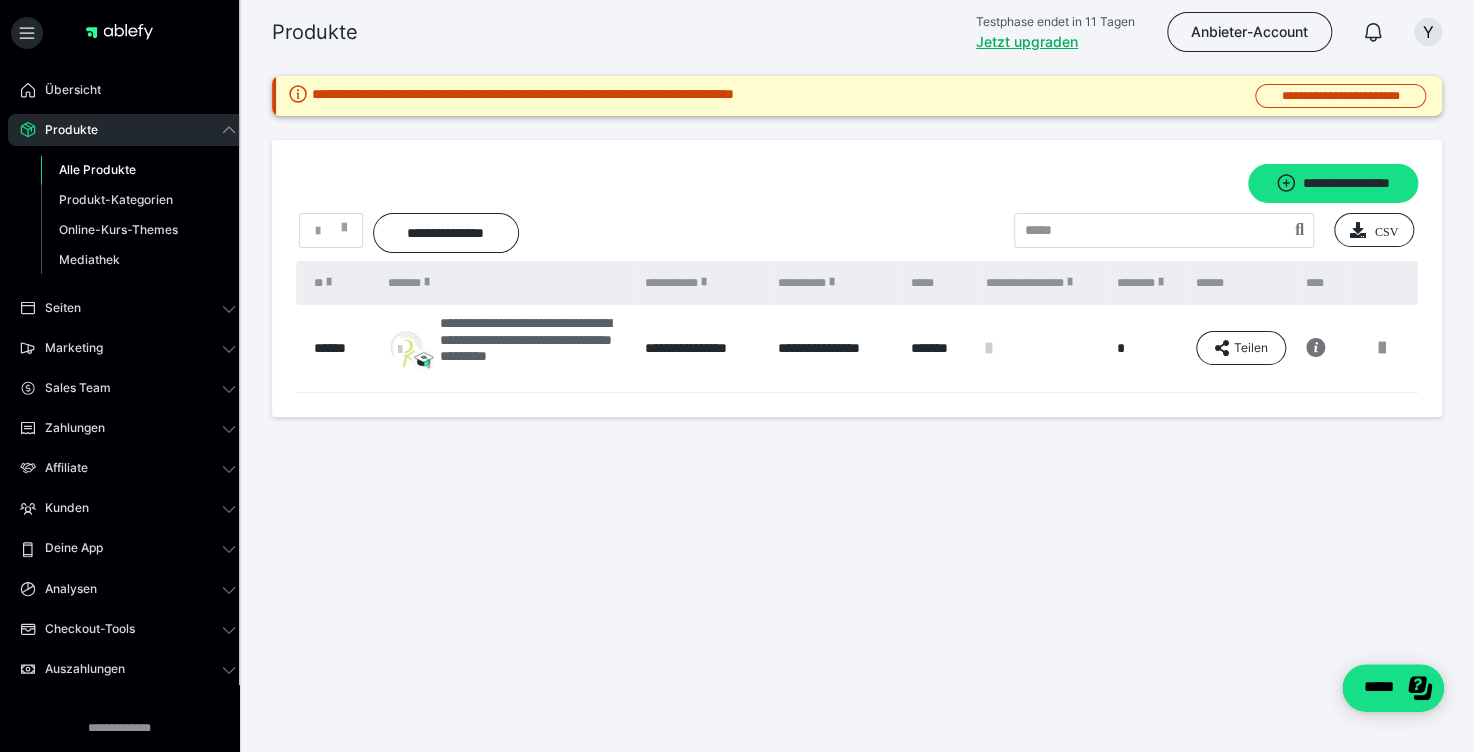 click on "**********" at bounding box center [532, 348] 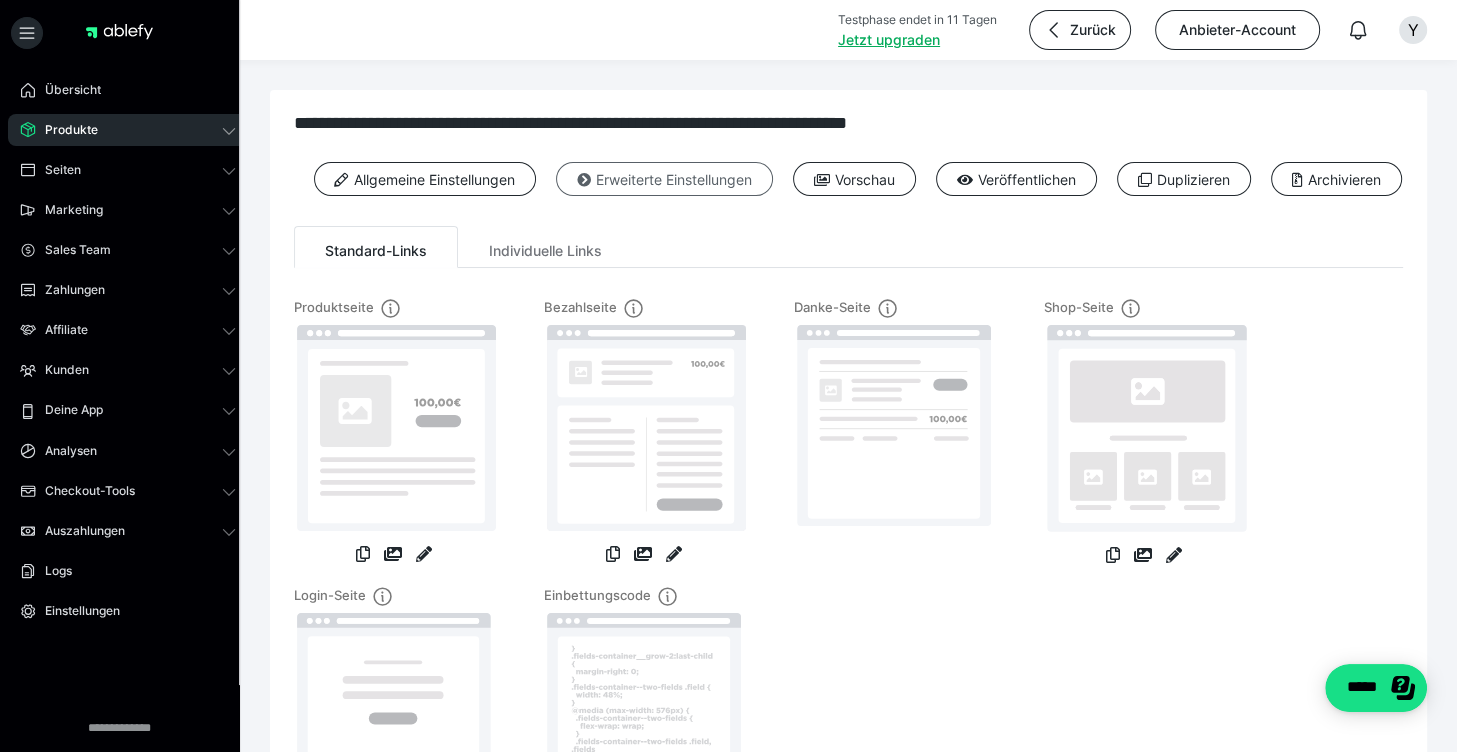 click on "Erweiterte Einstellungen" at bounding box center [664, 179] 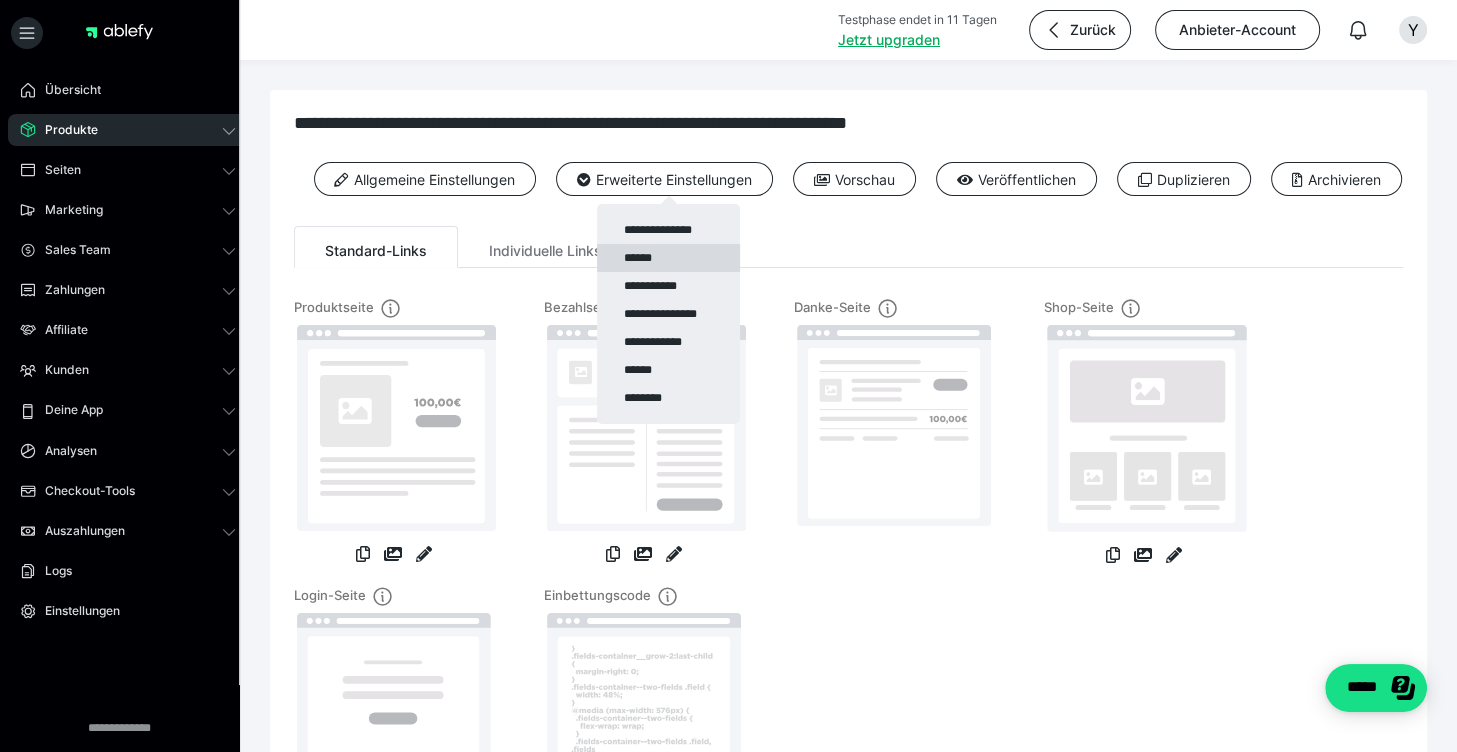 click on "******" at bounding box center (668, 258) 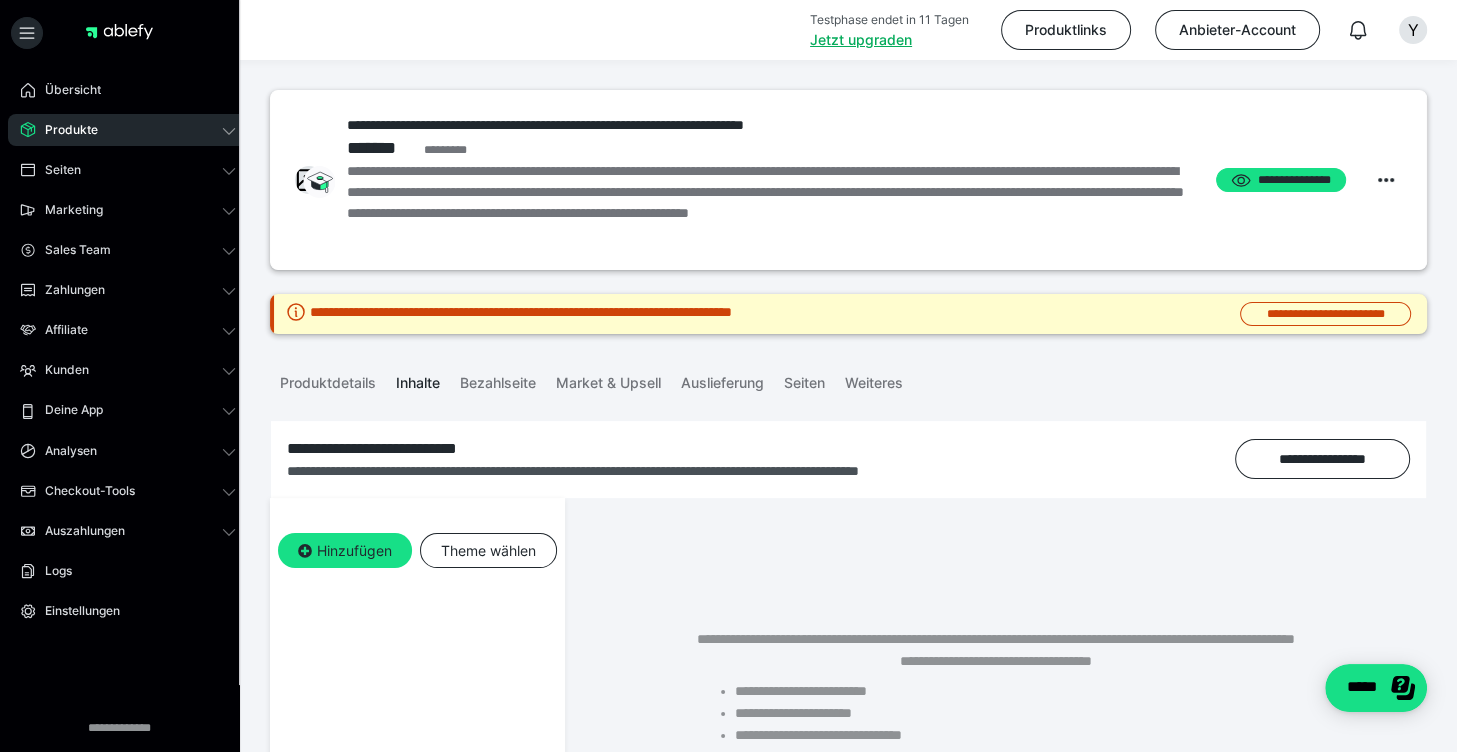 click on "**********" at bounding box center (768, 203) 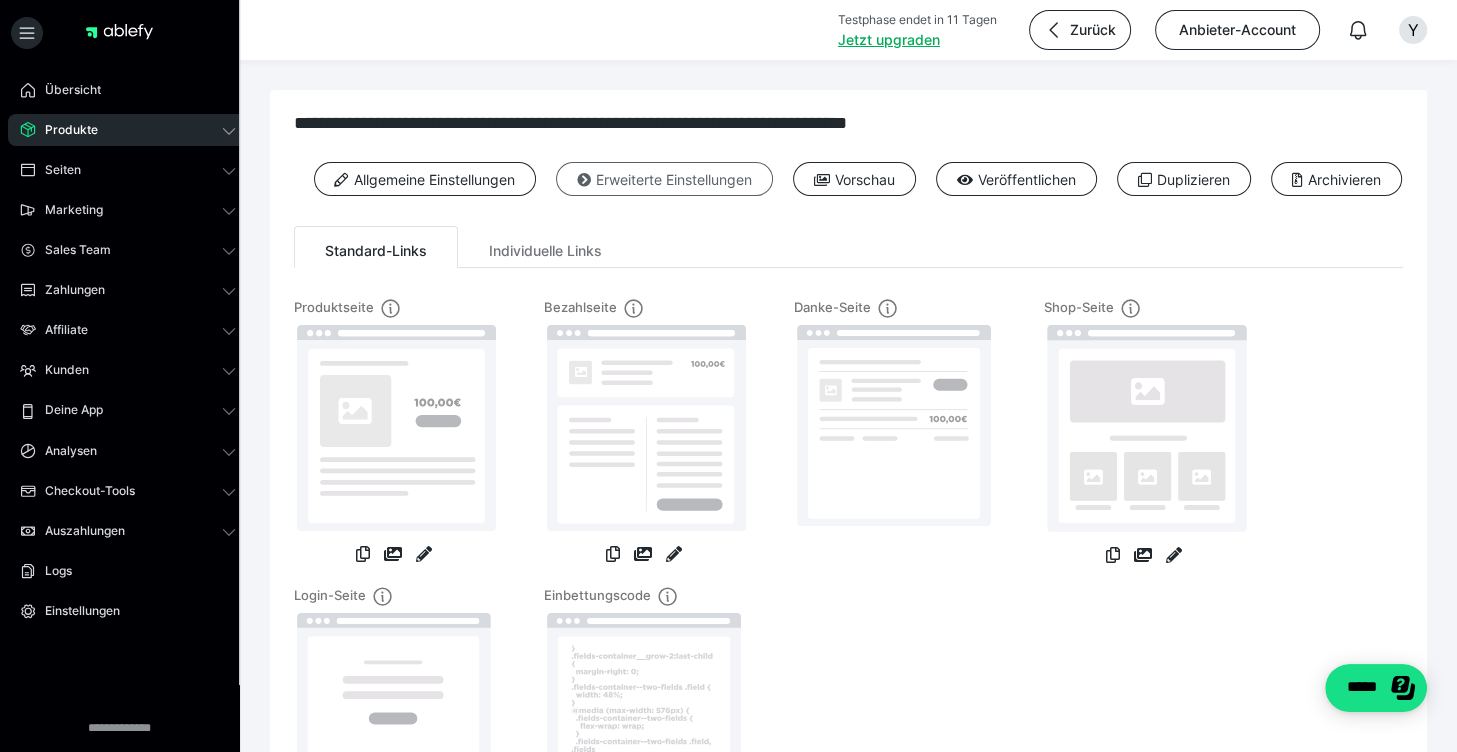 click on "Erweiterte Einstellungen" at bounding box center [664, 179] 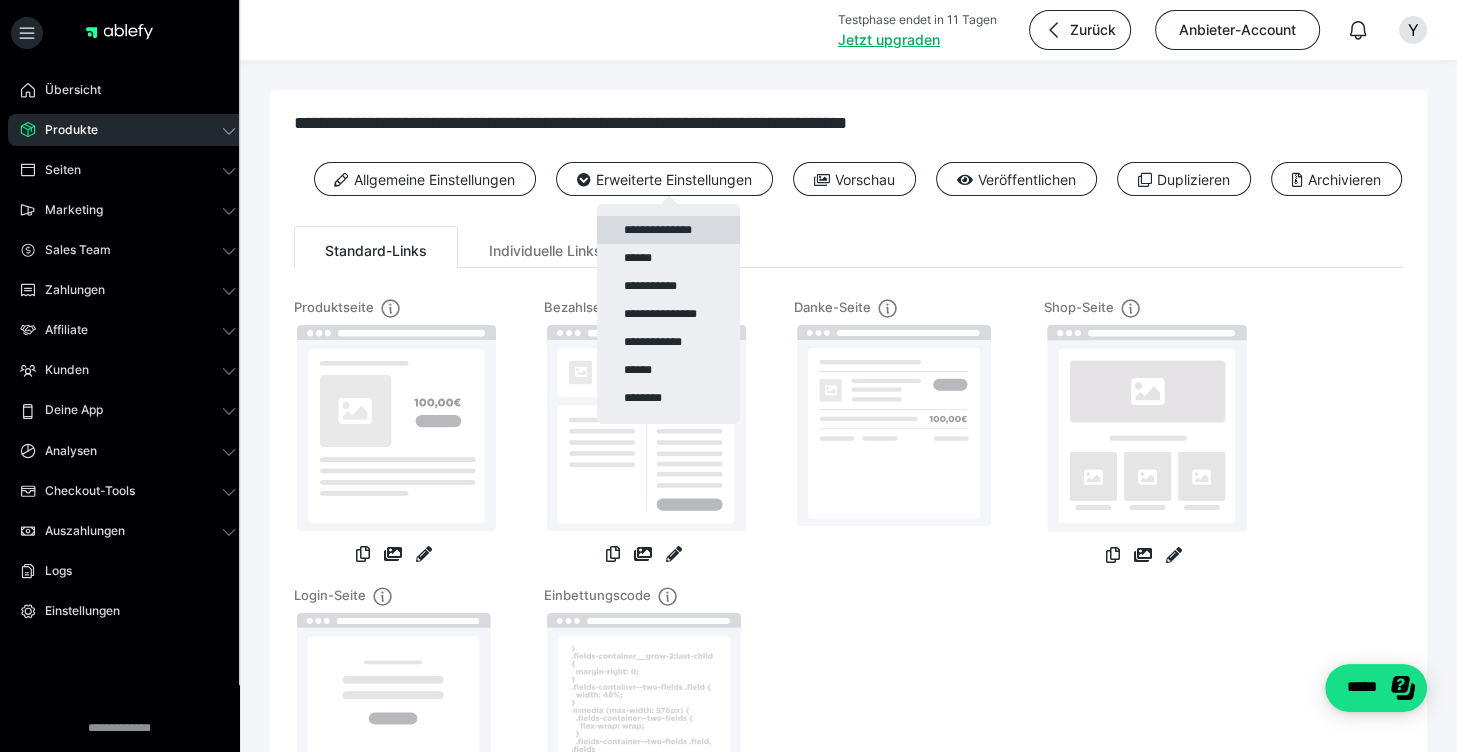 click on "**********" at bounding box center (668, 230) 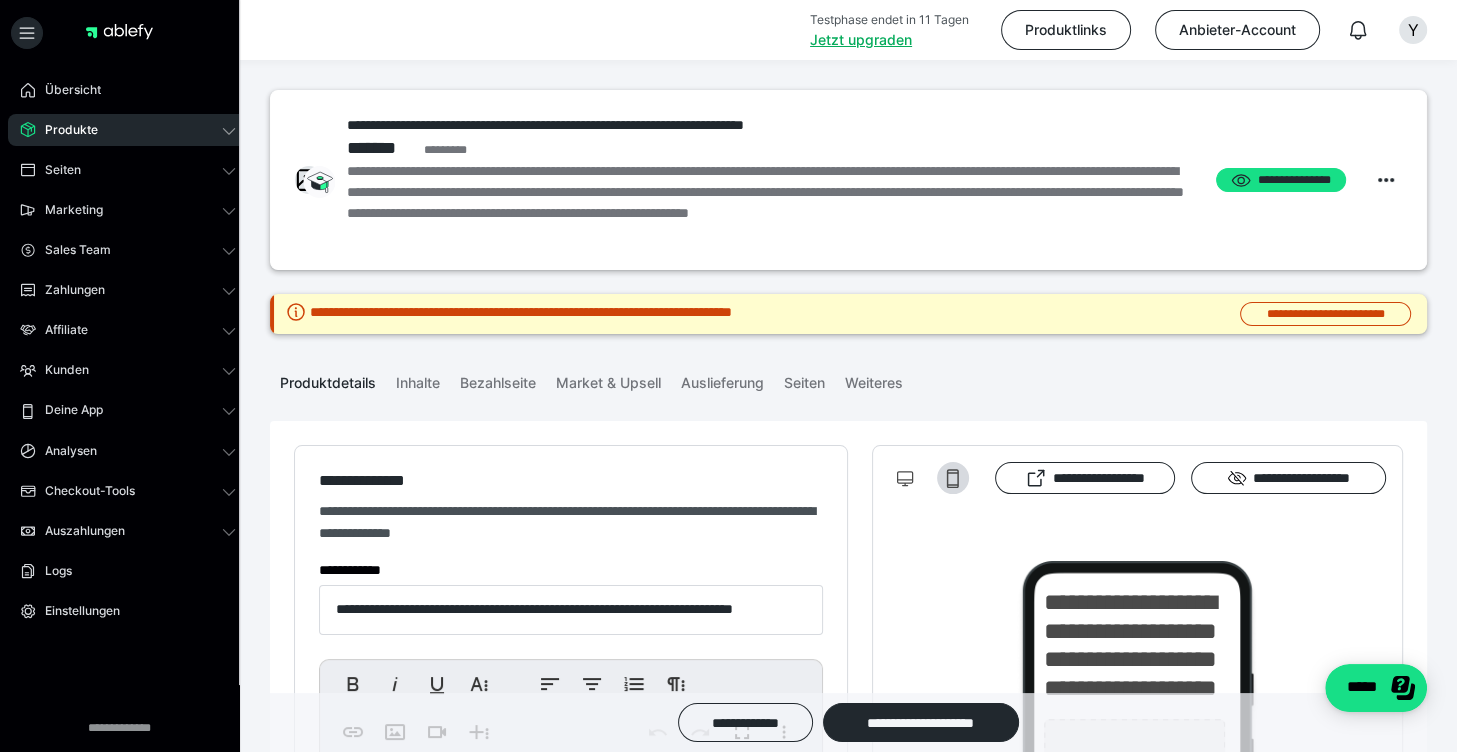 type on "**********" 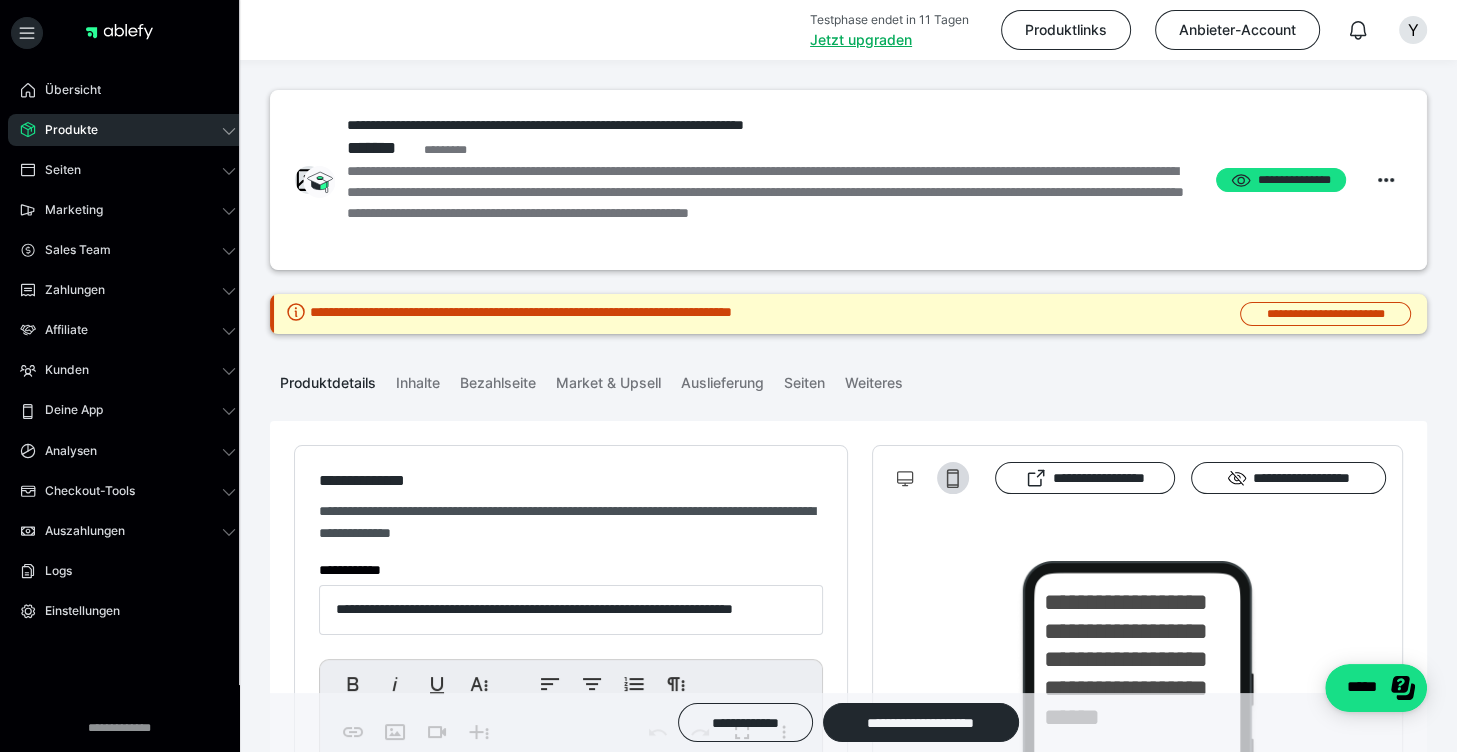 click on "**********" at bounding box center (768, 203) 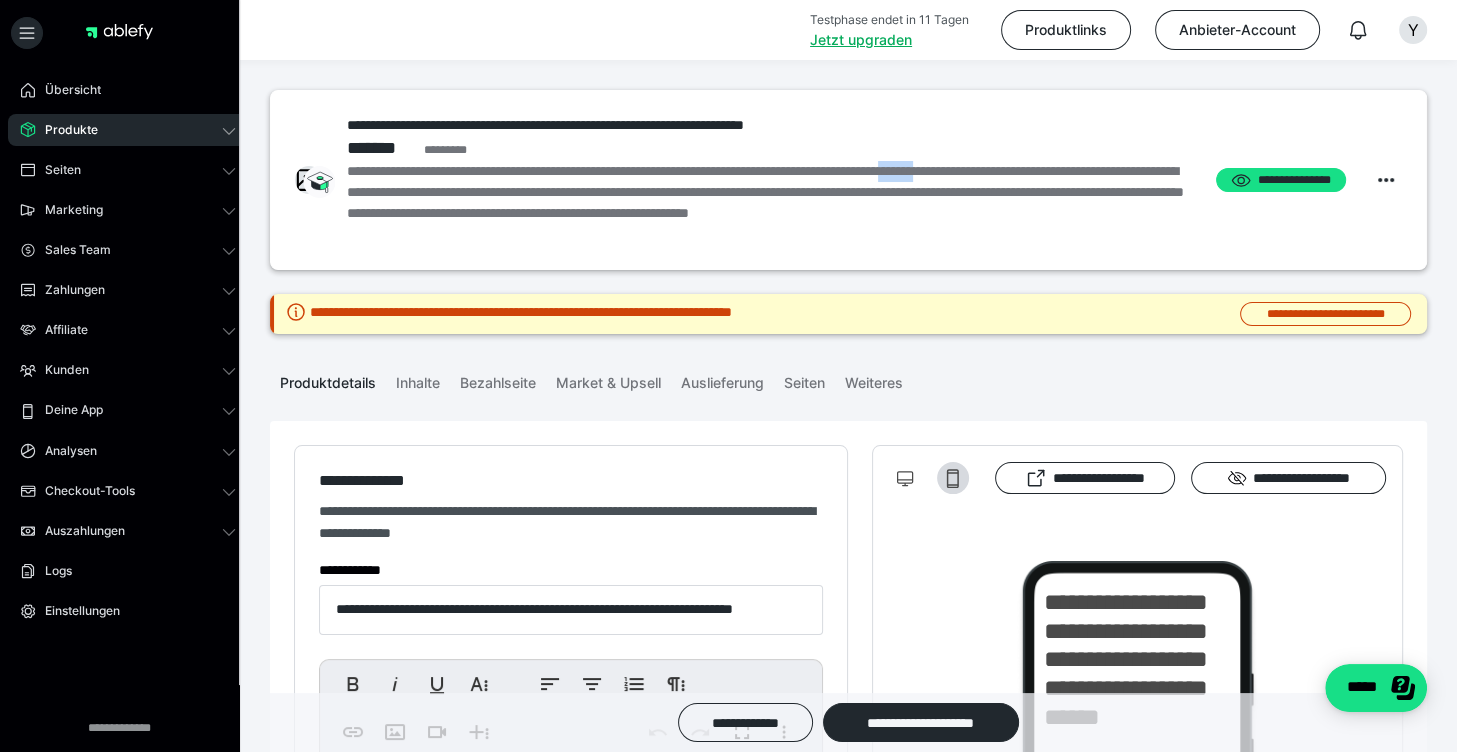 click on "**********" at bounding box center [768, 203] 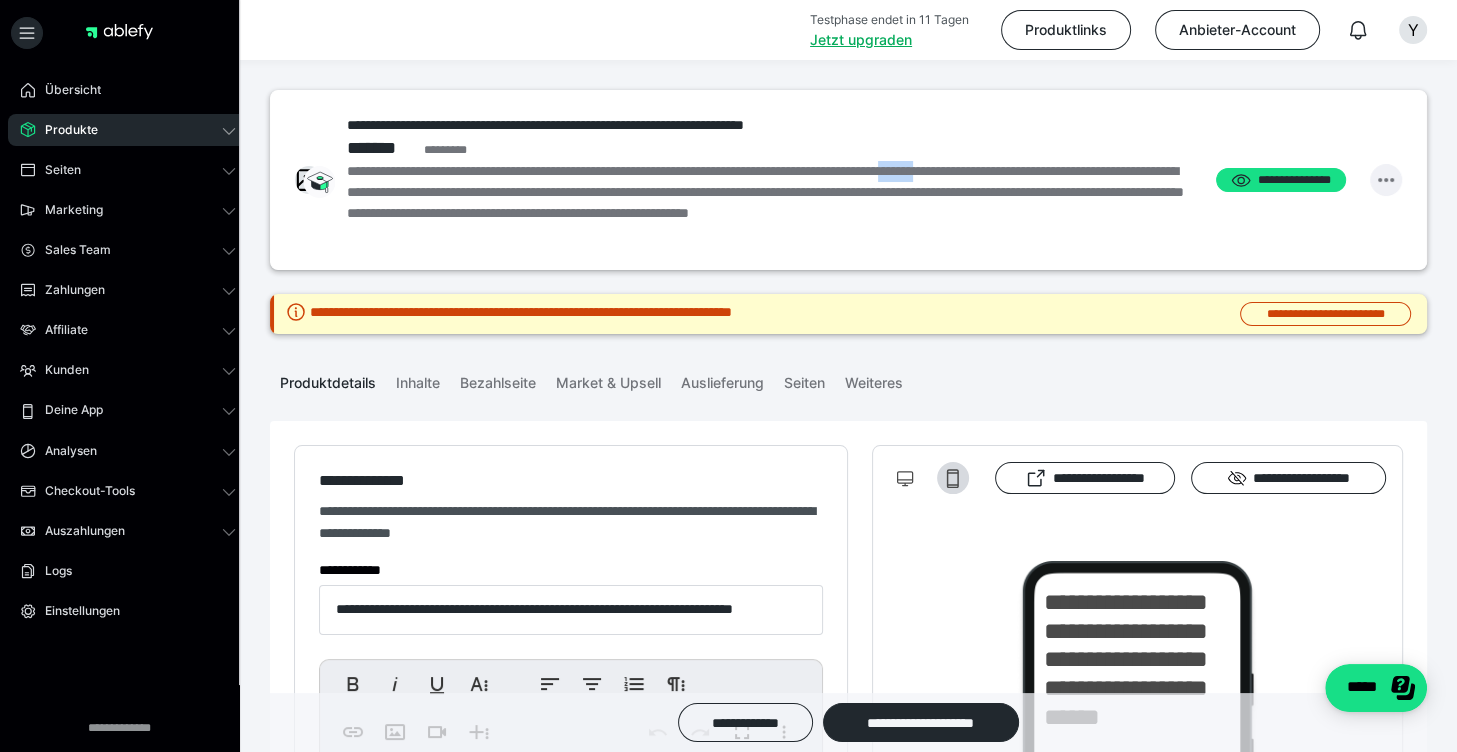 click 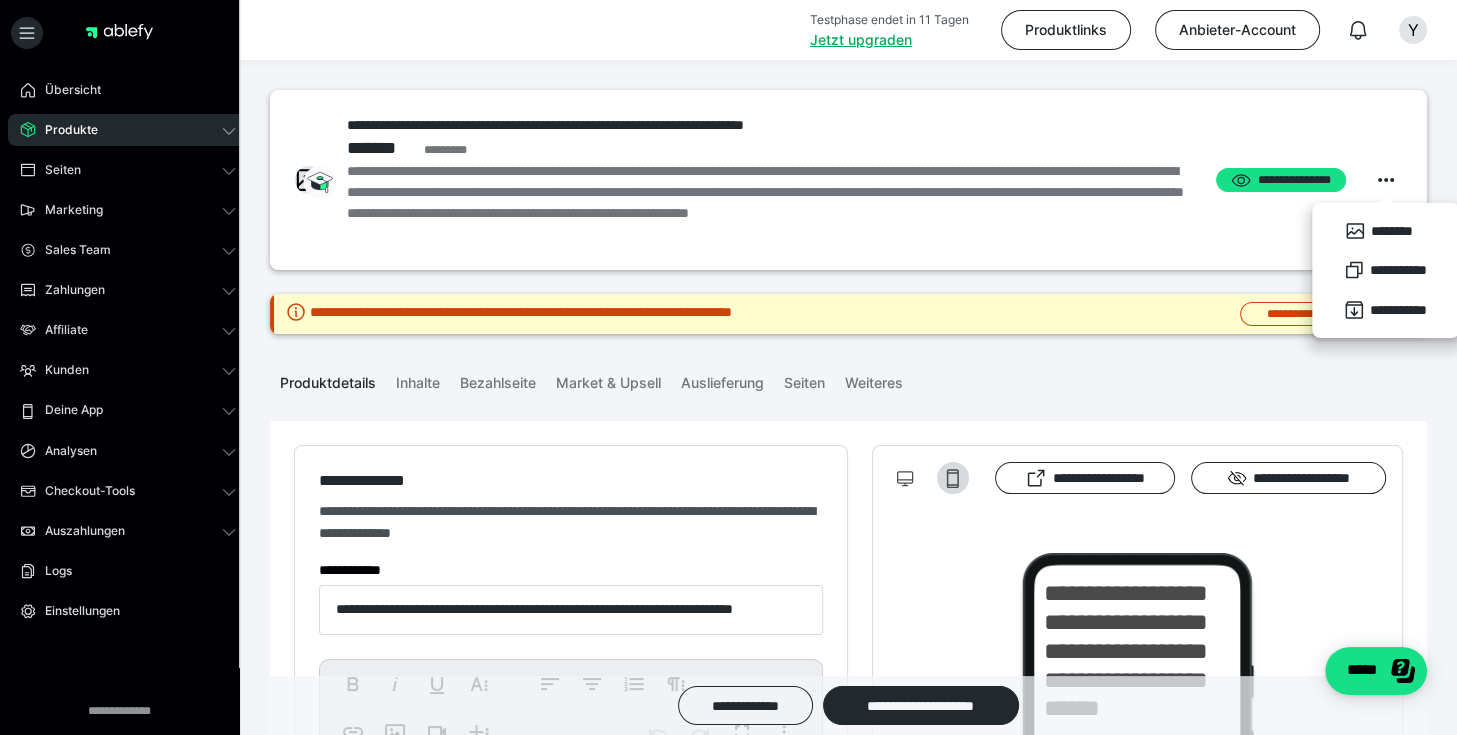 click on "**********" at bounding box center (768, 203) 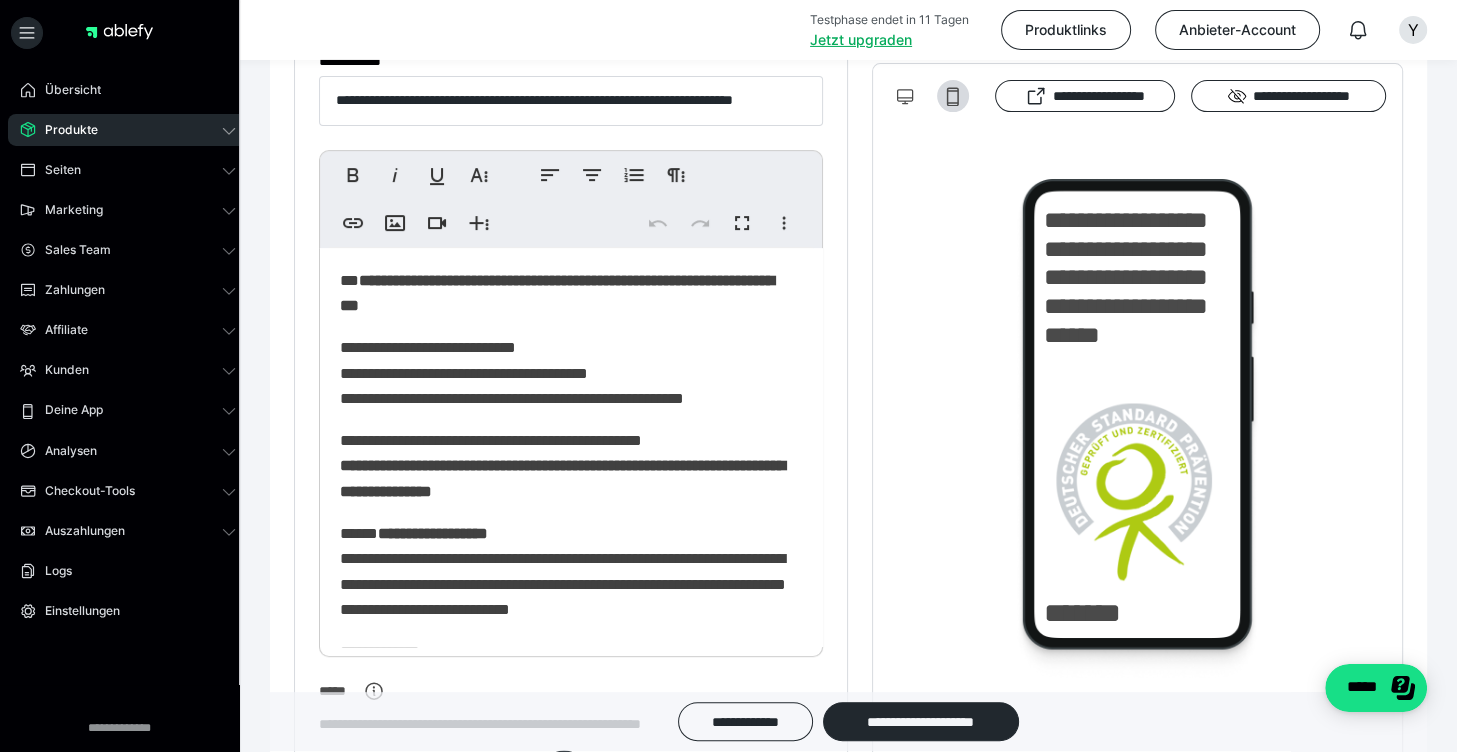 scroll, scrollTop: 563, scrollLeft: 0, axis: vertical 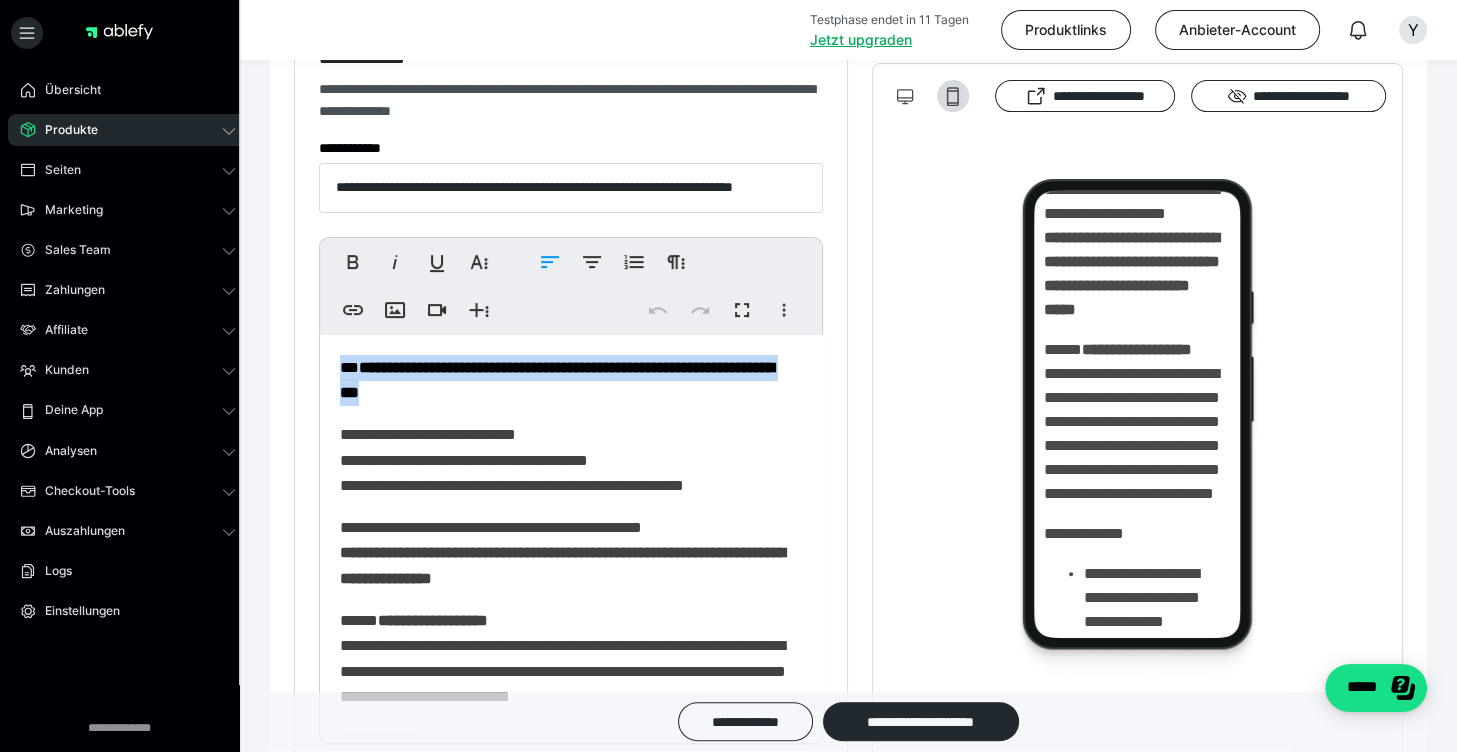drag, startPoint x: 345, startPoint y: 363, endPoint x: 631, endPoint y: 391, distance: 287.36737 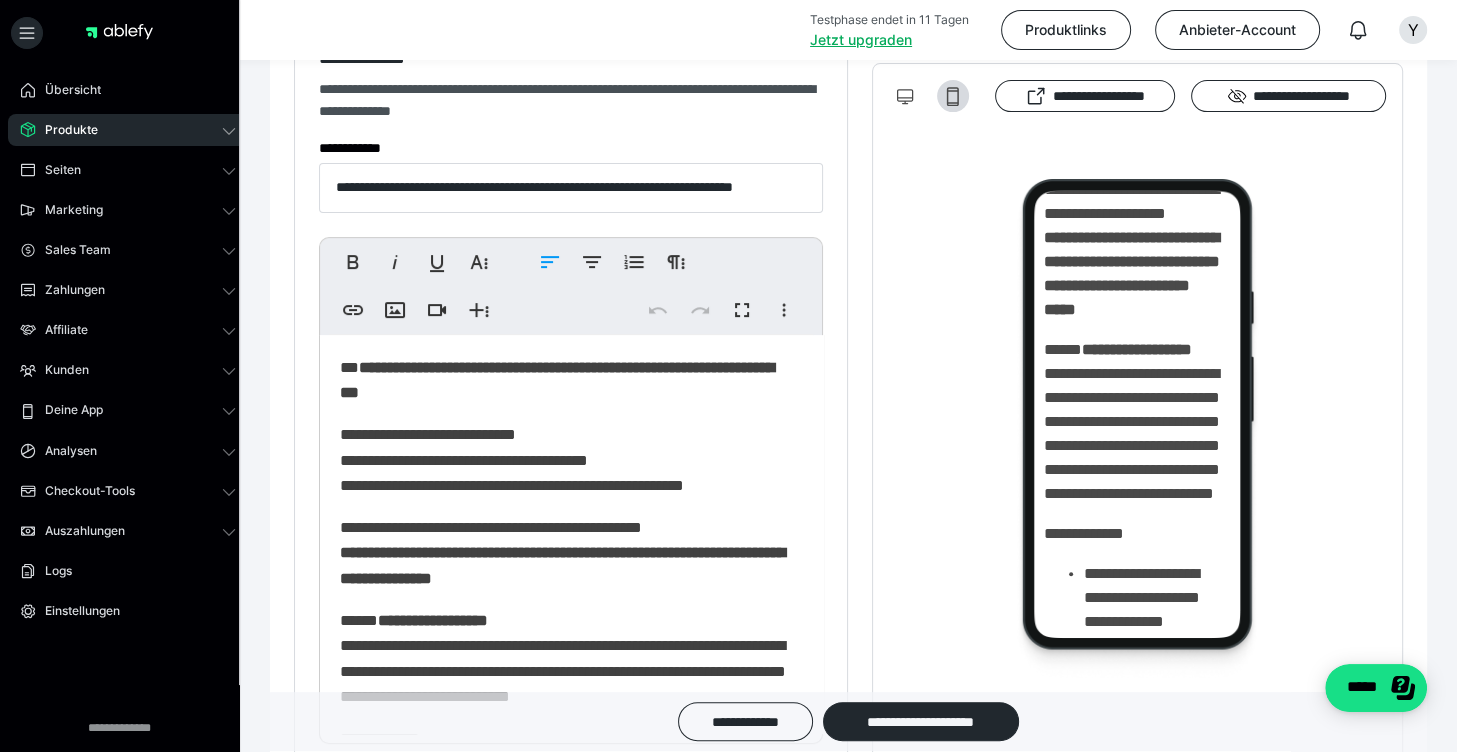 click on "**********" at bounding box center (512, 460) 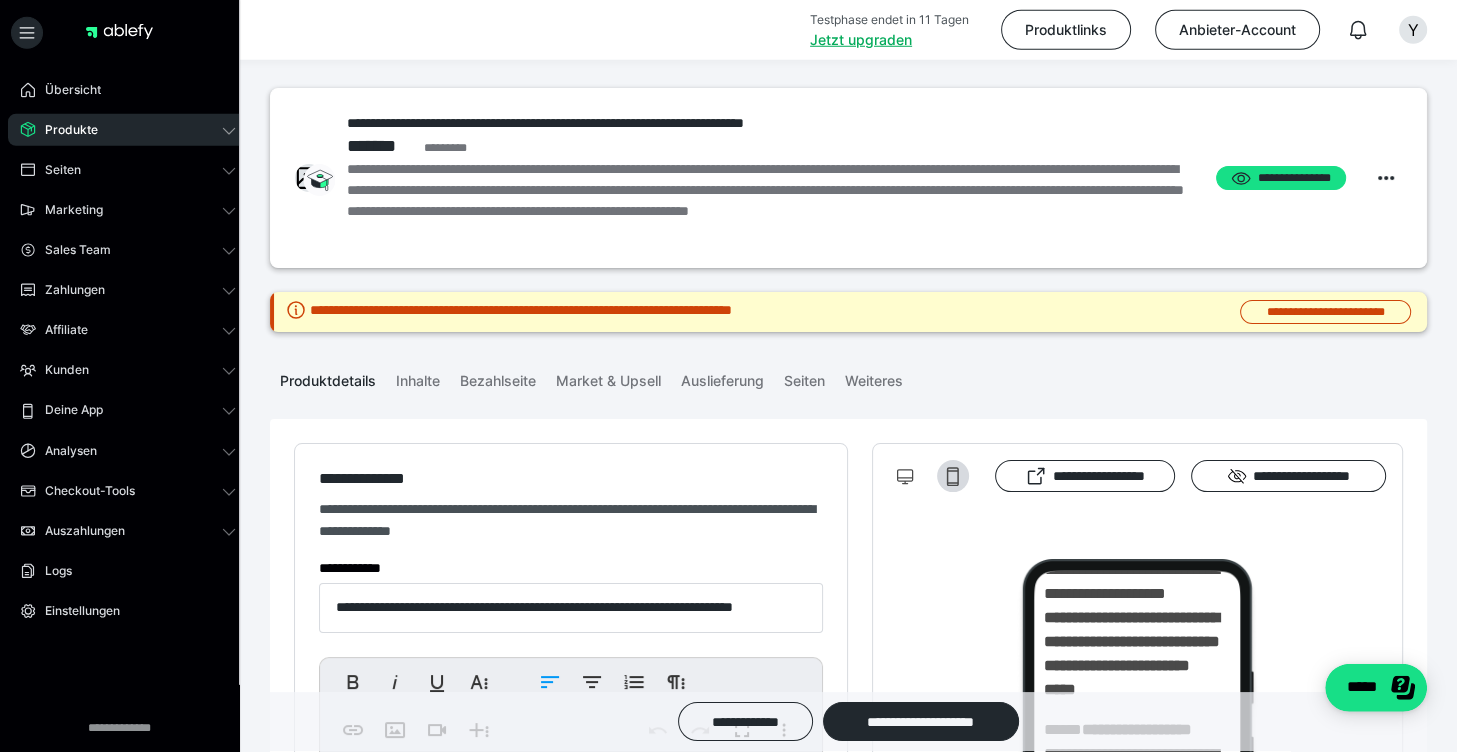 scroll, scrollTop: 0, scrollLeft: 0, axis: both 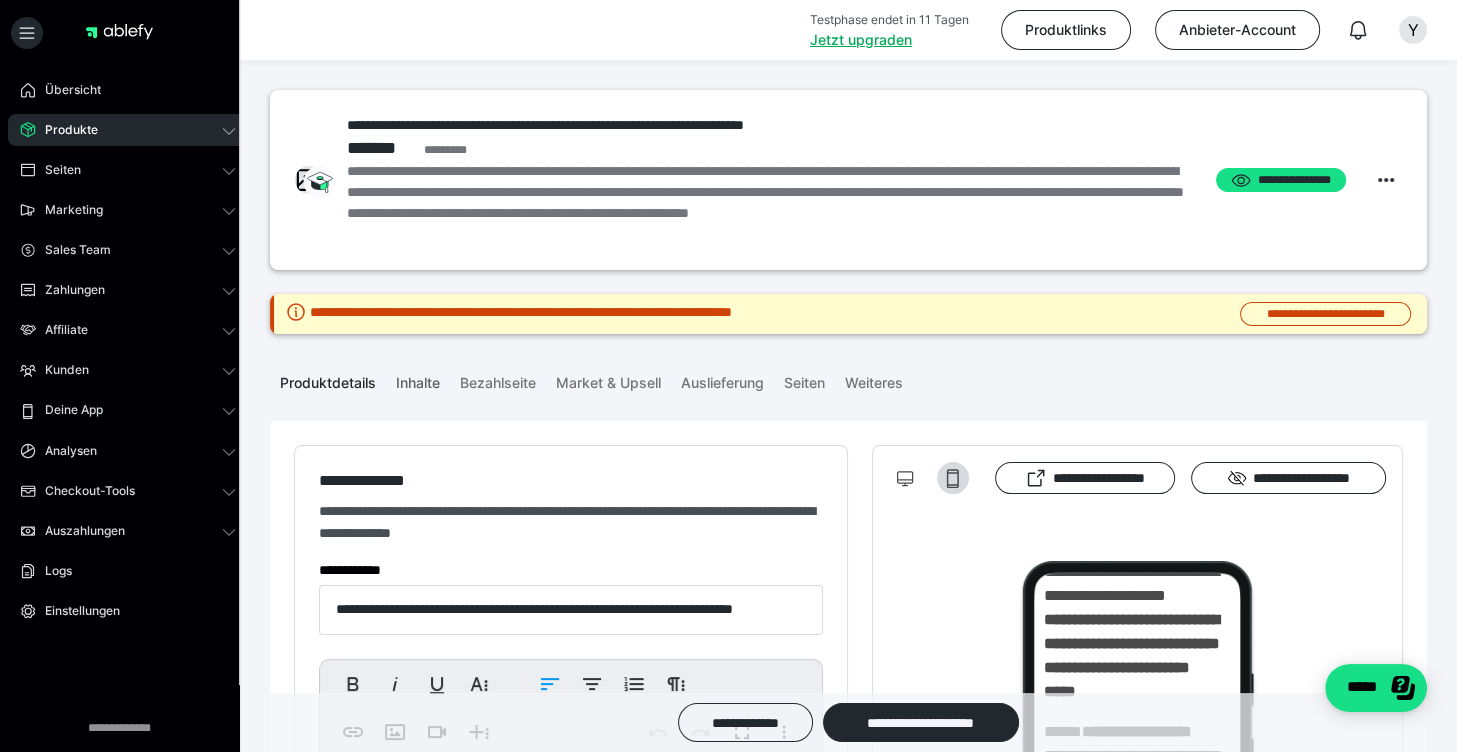 click on "Inhalte" at bounding box center [418, 379] 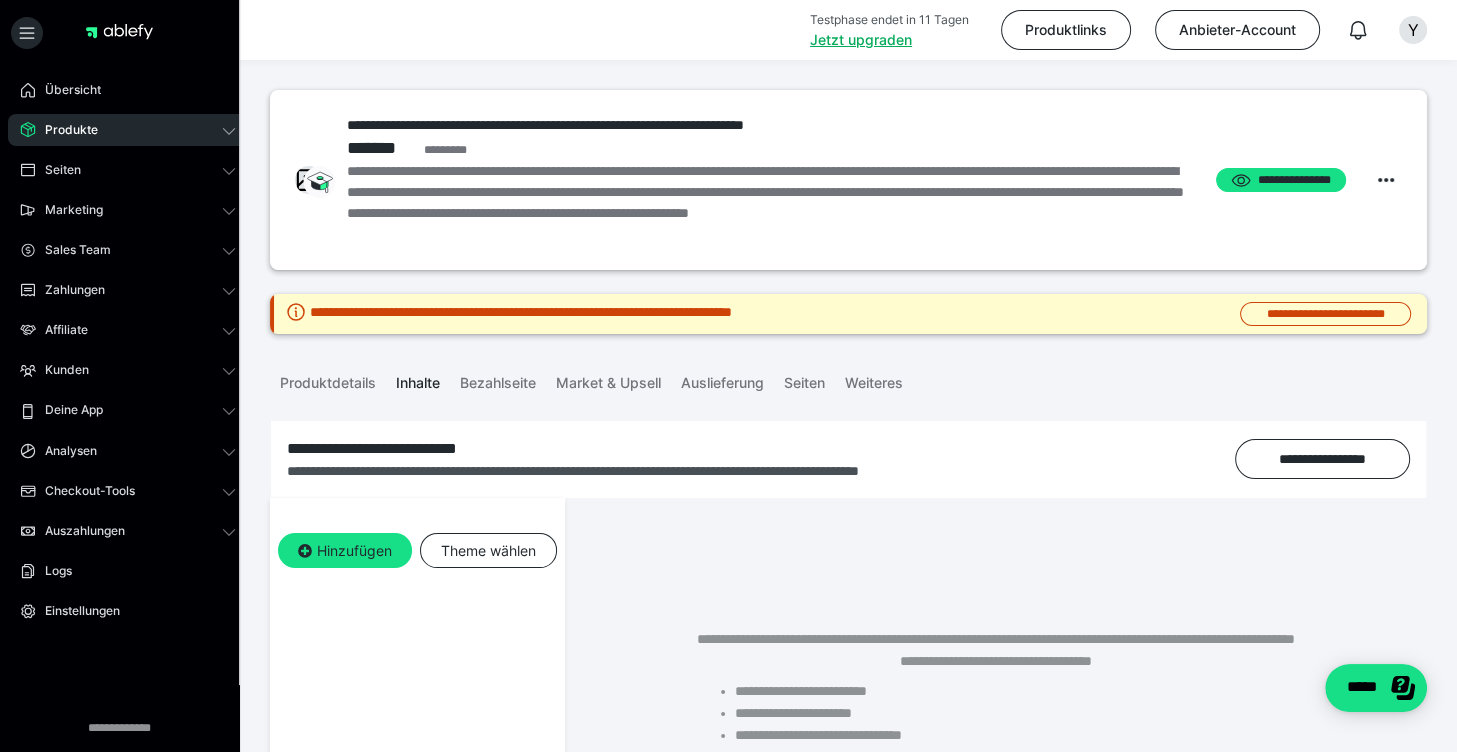 scroll, scrollTop: 140, scrollLeft: 0, axis: vertical 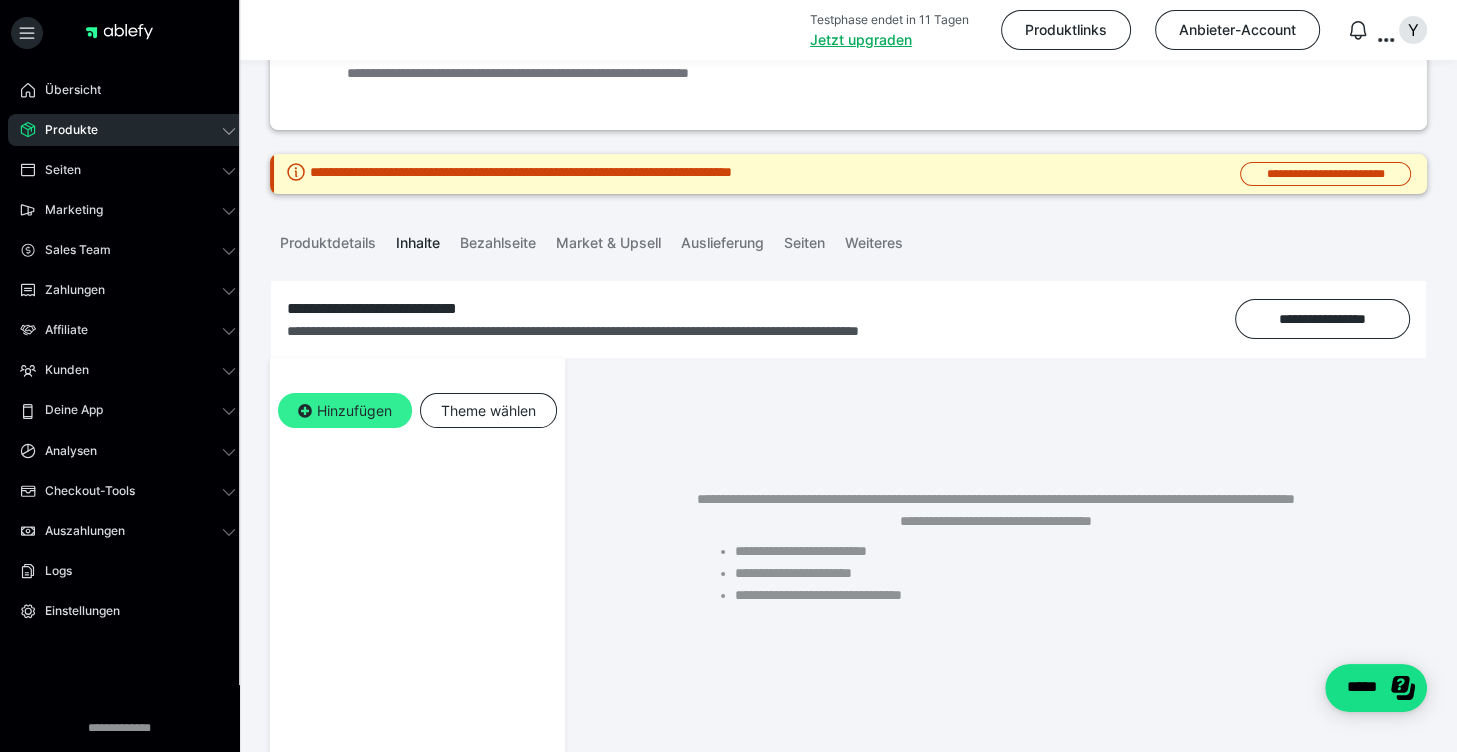 click on "Hinzufügen" at bounding box center [345, 411] 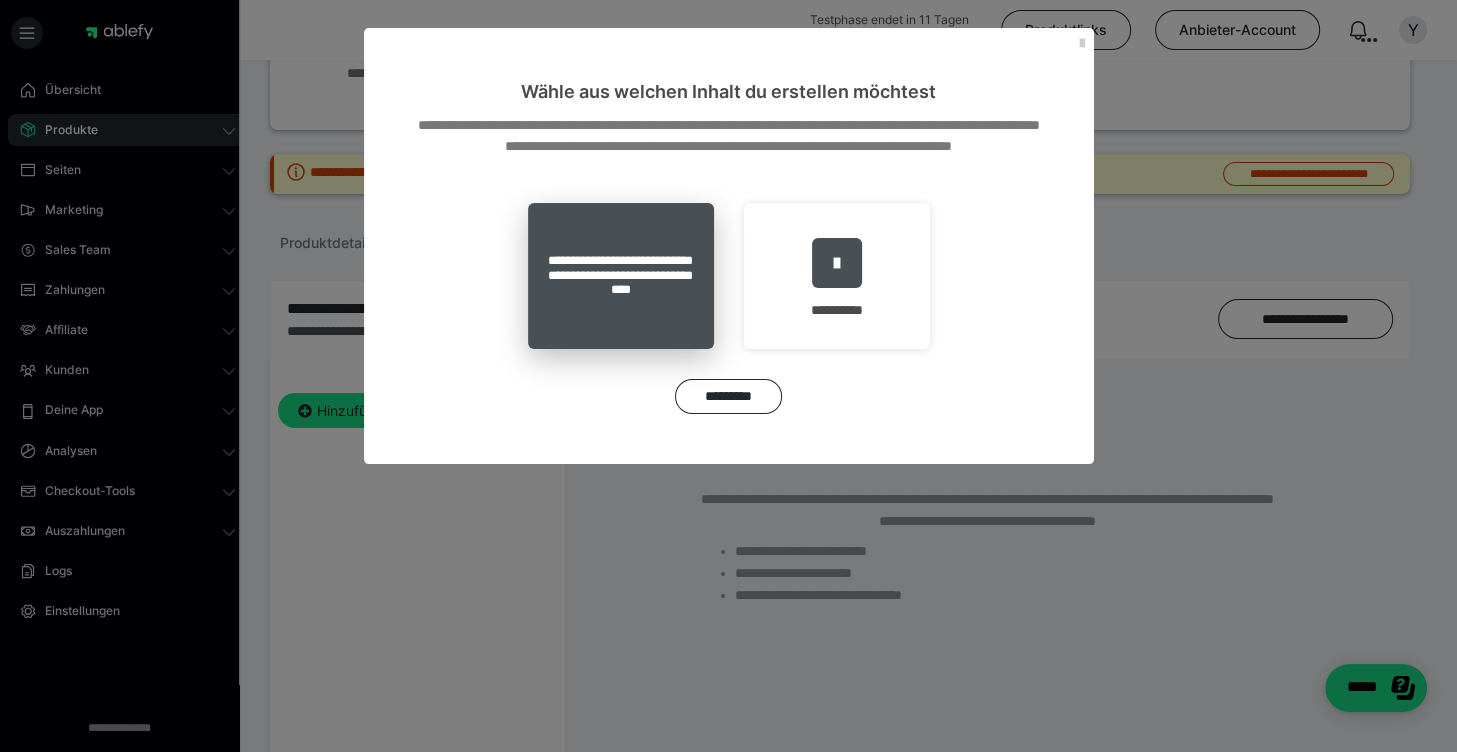 click on "**********" at bounding box center (621, 276) 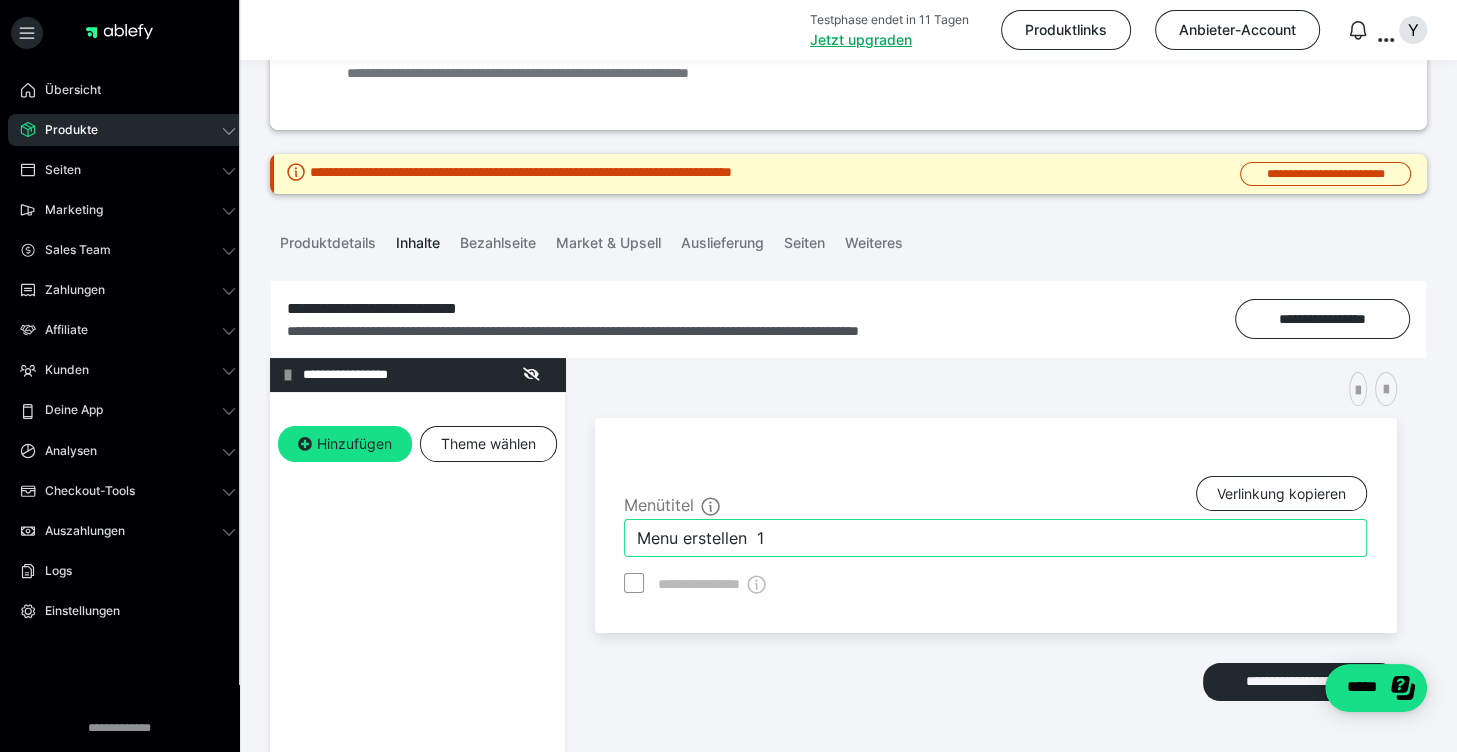 click on "Menu erstellen  1" at bounding box center [995, 538] 